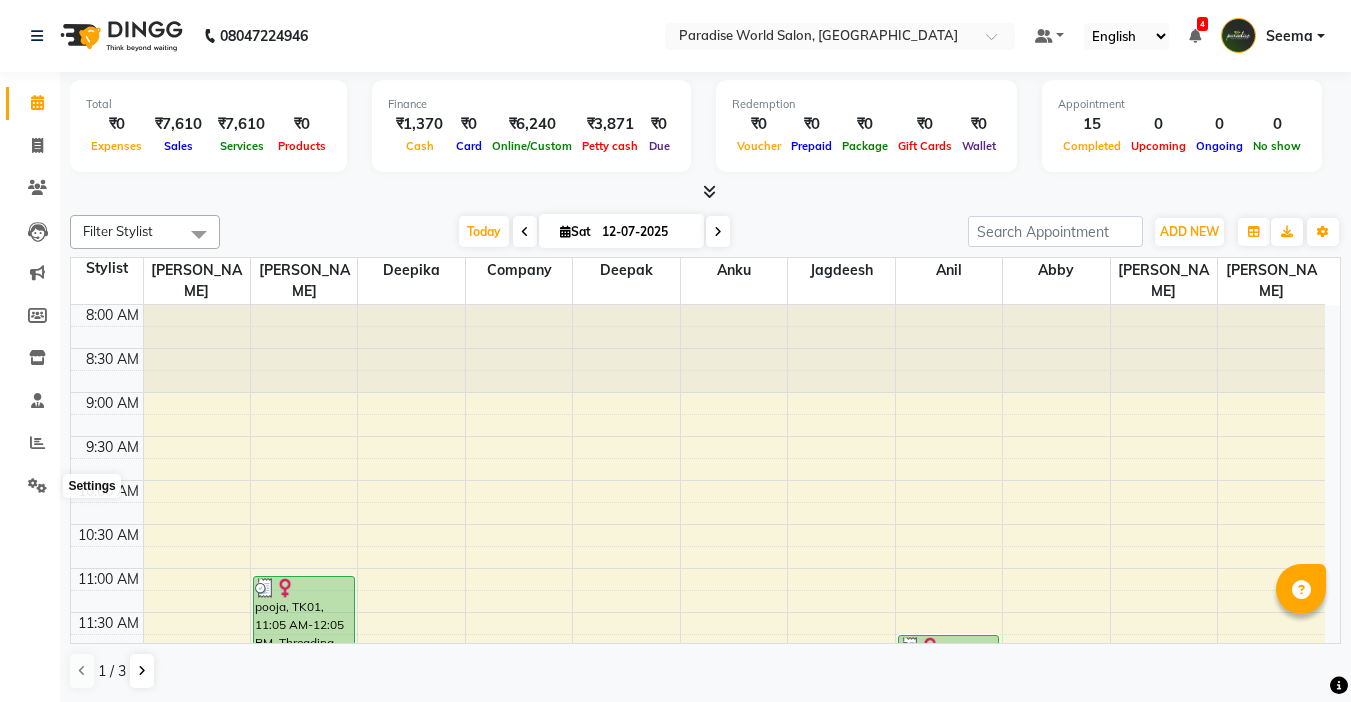 scroll, scrollTop: 0, scrollLeft: 0, axis: both 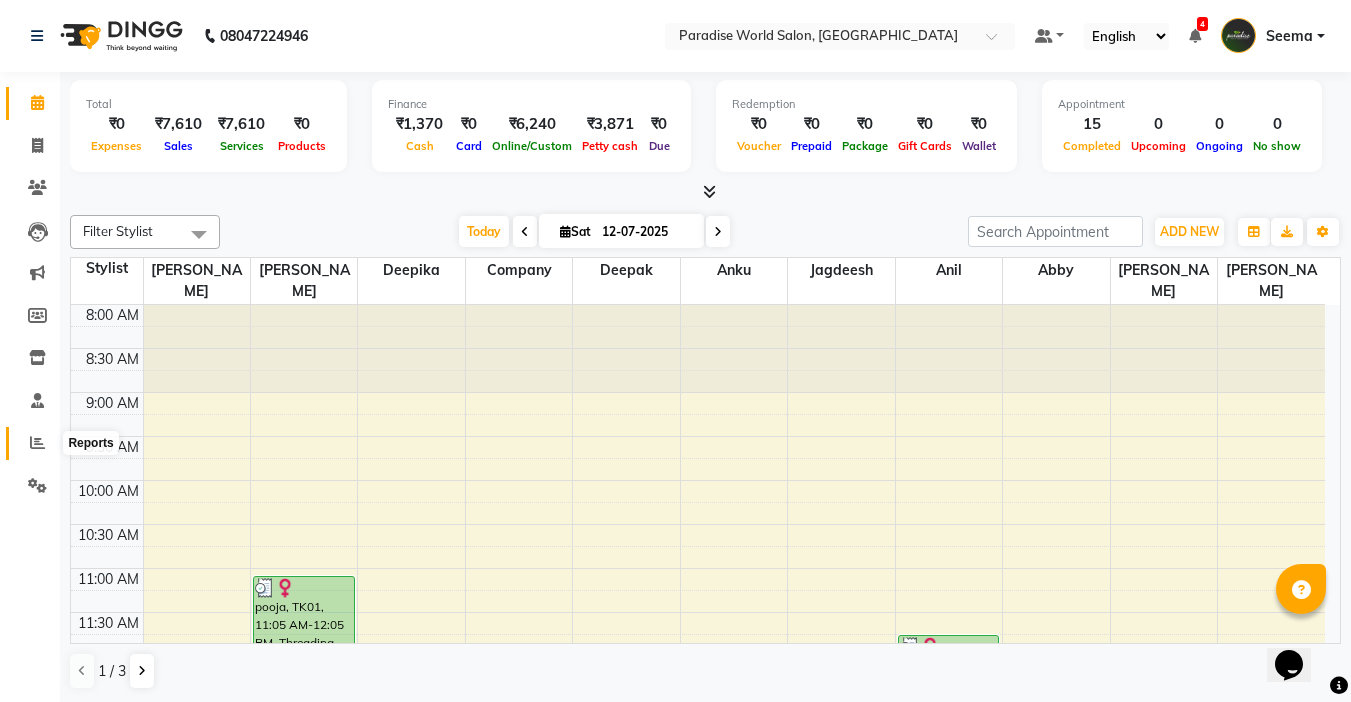 click 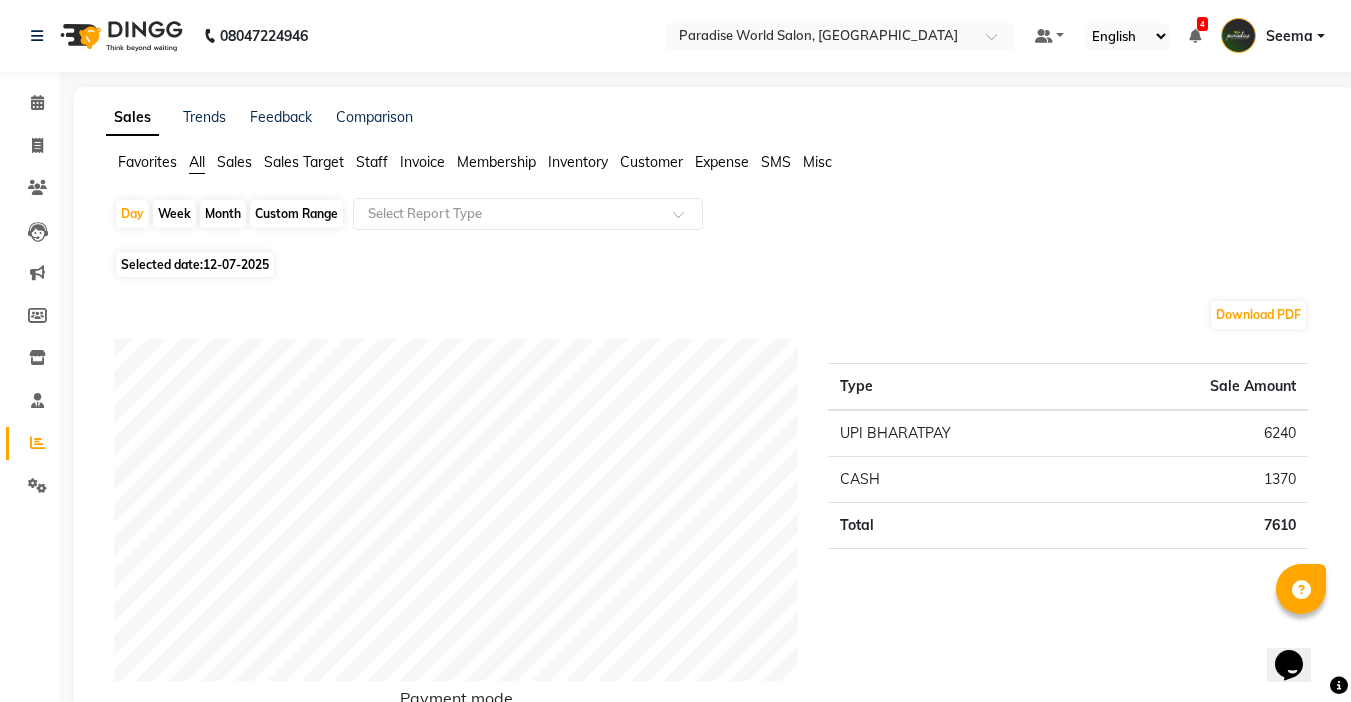 click on "Custom Range" 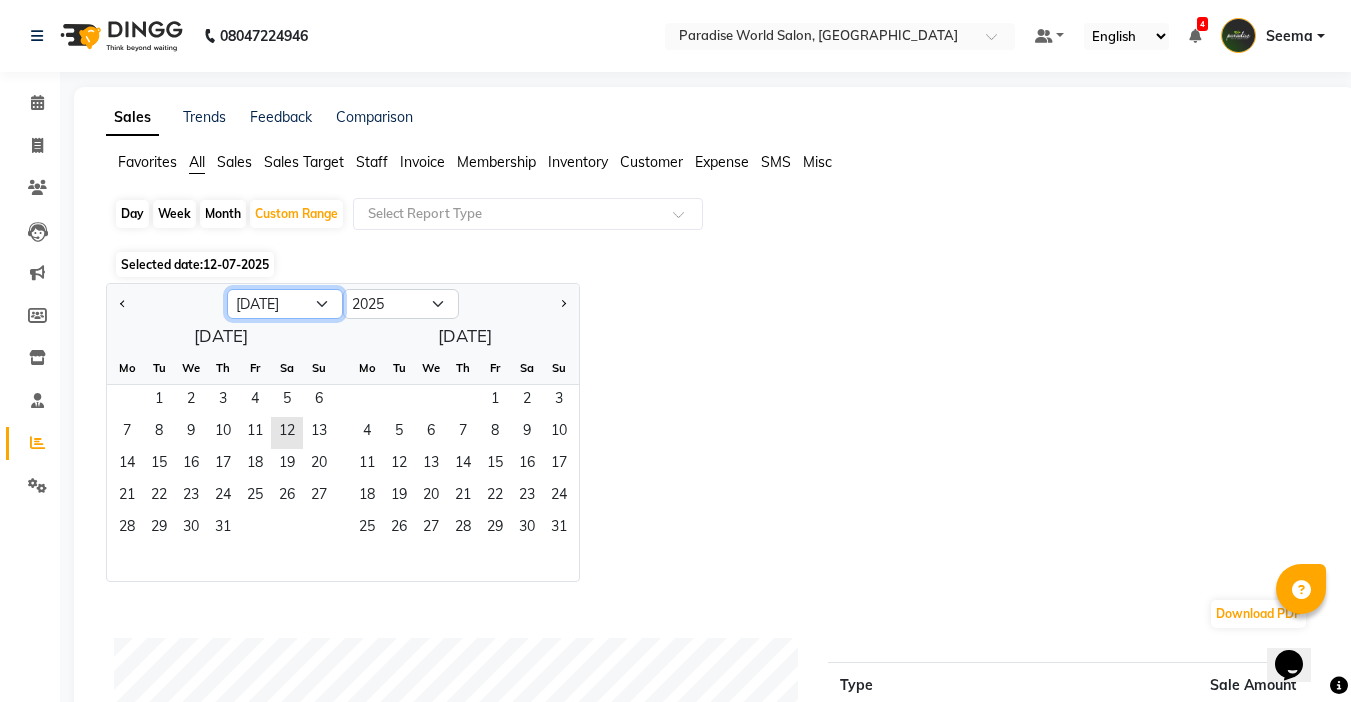 click on "Jan Feb Mar Apr May Jun [DATE] Aug Sep Oct Nov Dec" 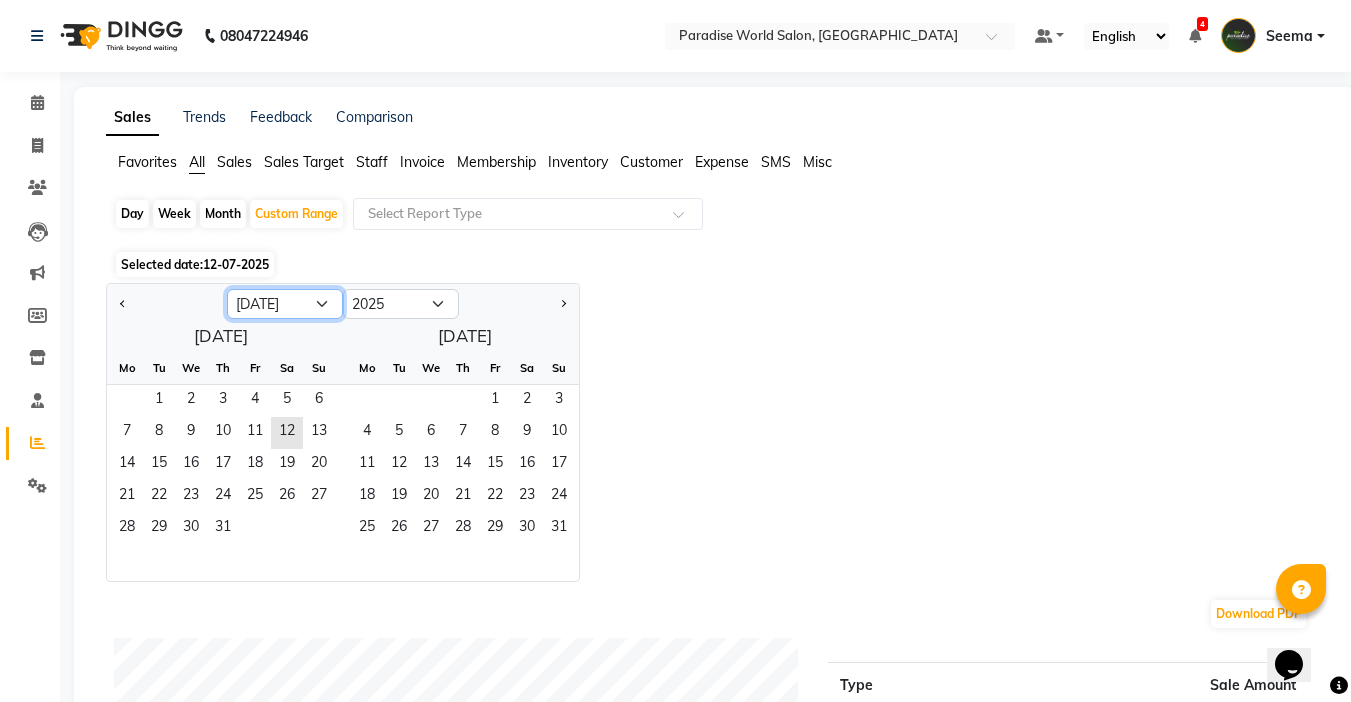 select on "6" 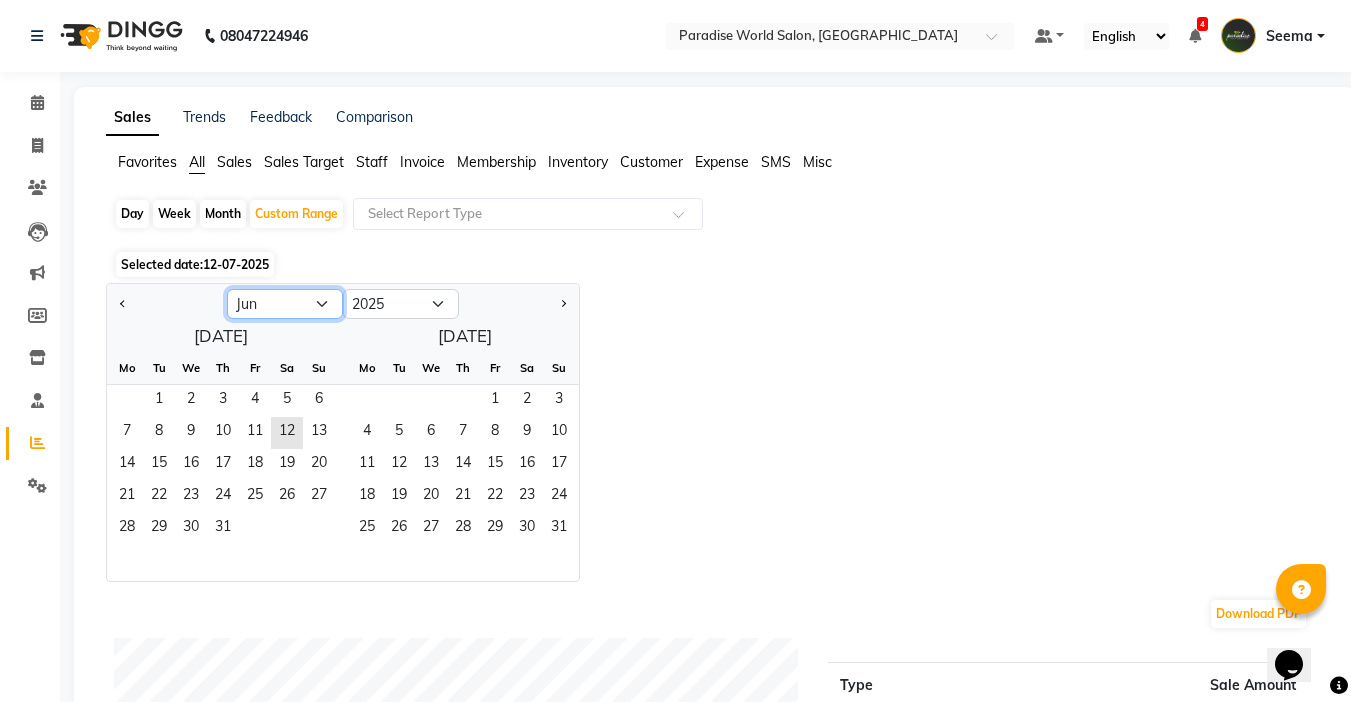 click on "Jan Feb Mar Apr May Jun [DATE] Aug Sep Oct Nov Dec" 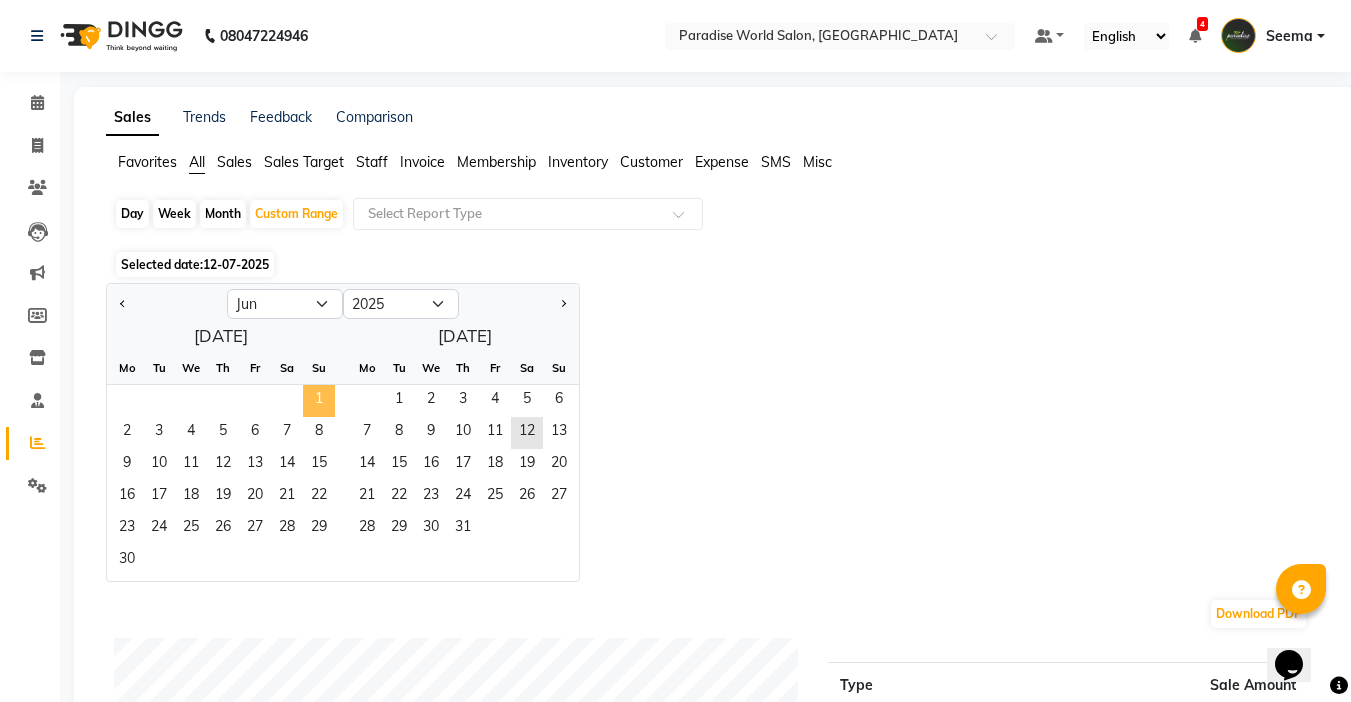 click on "1" 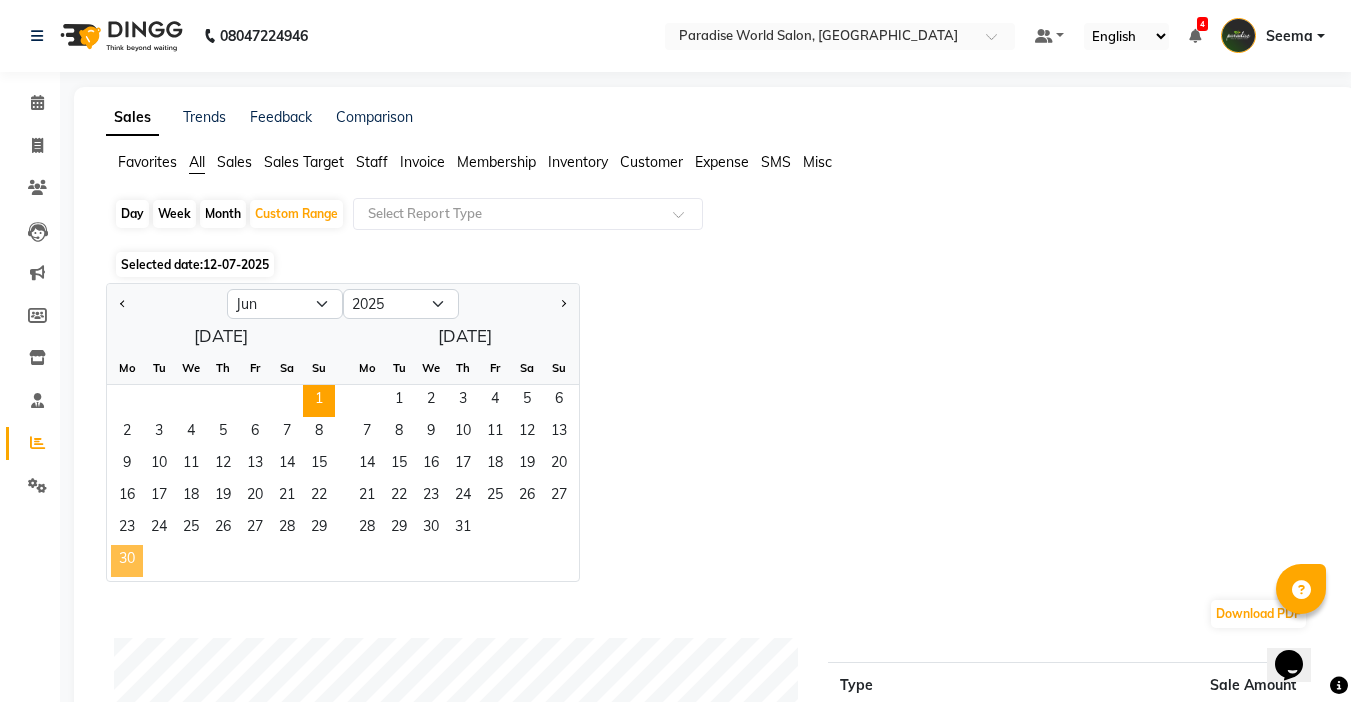 click on "30" 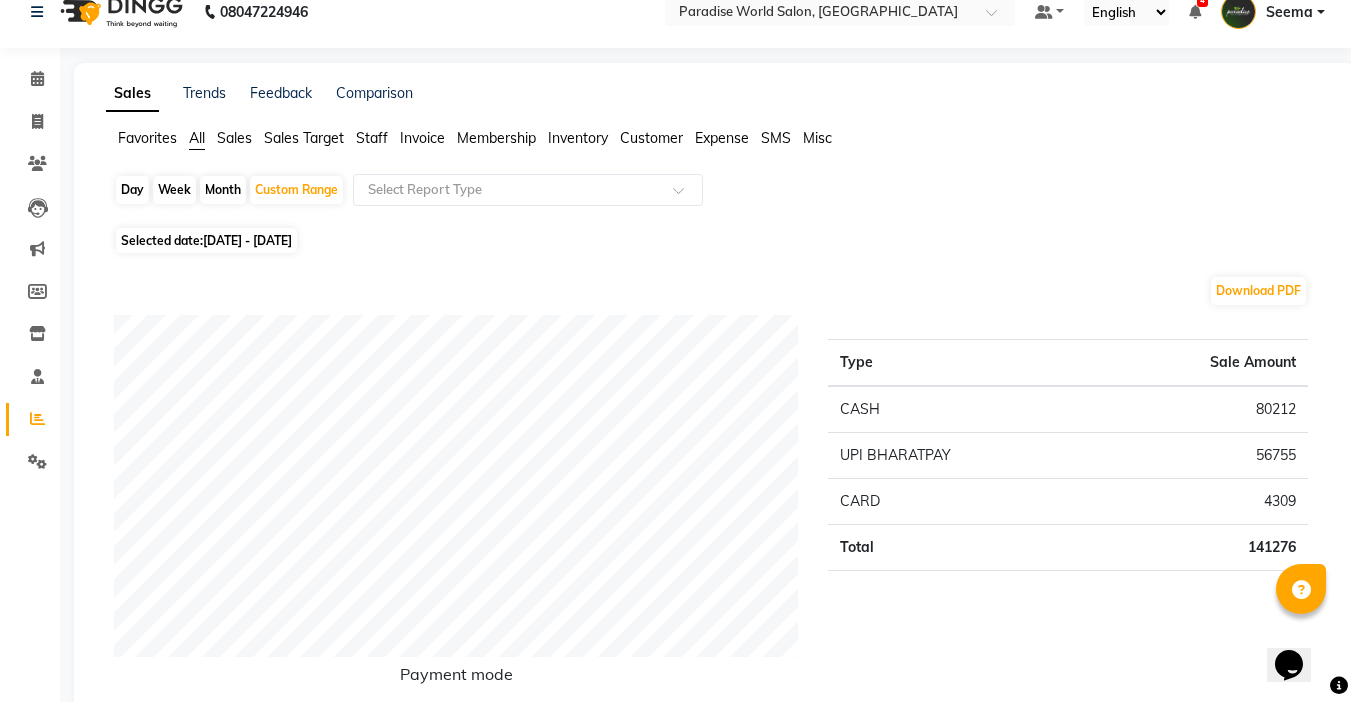 scroll, scrollTop: 0, scrollLeft: 0, axis: both 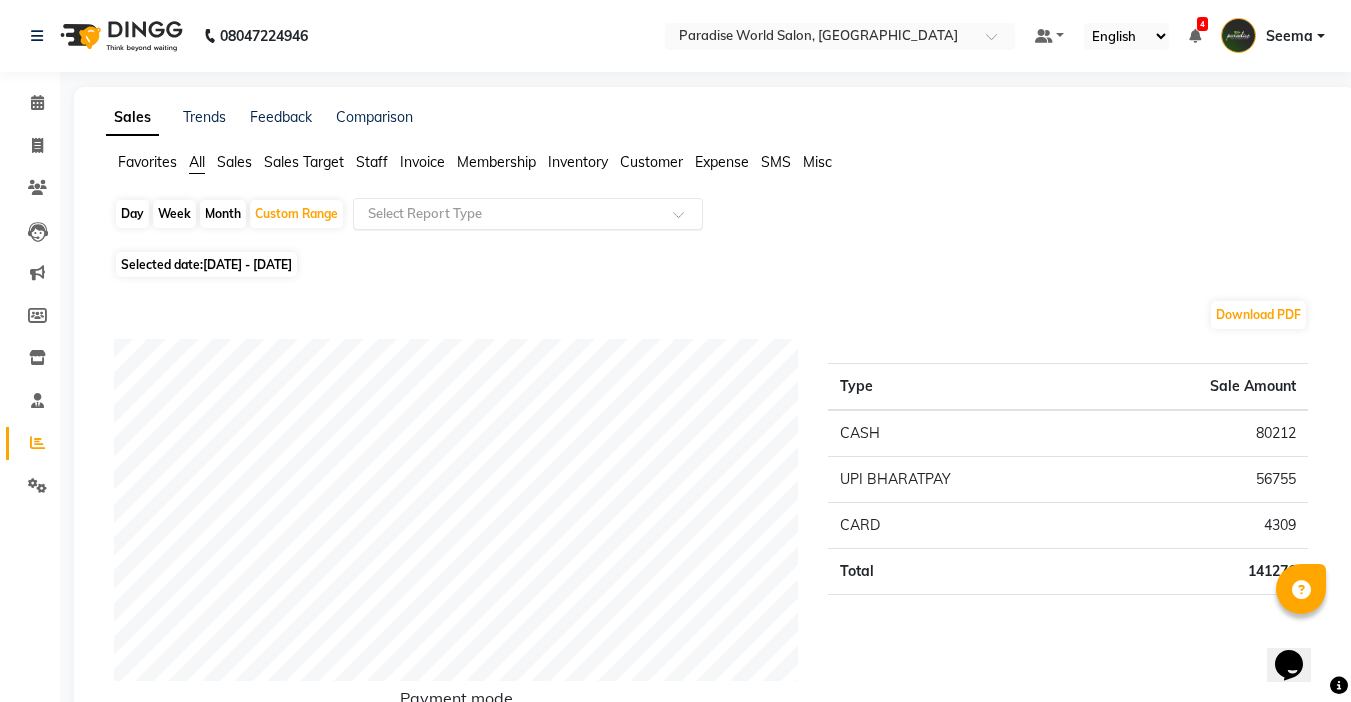click 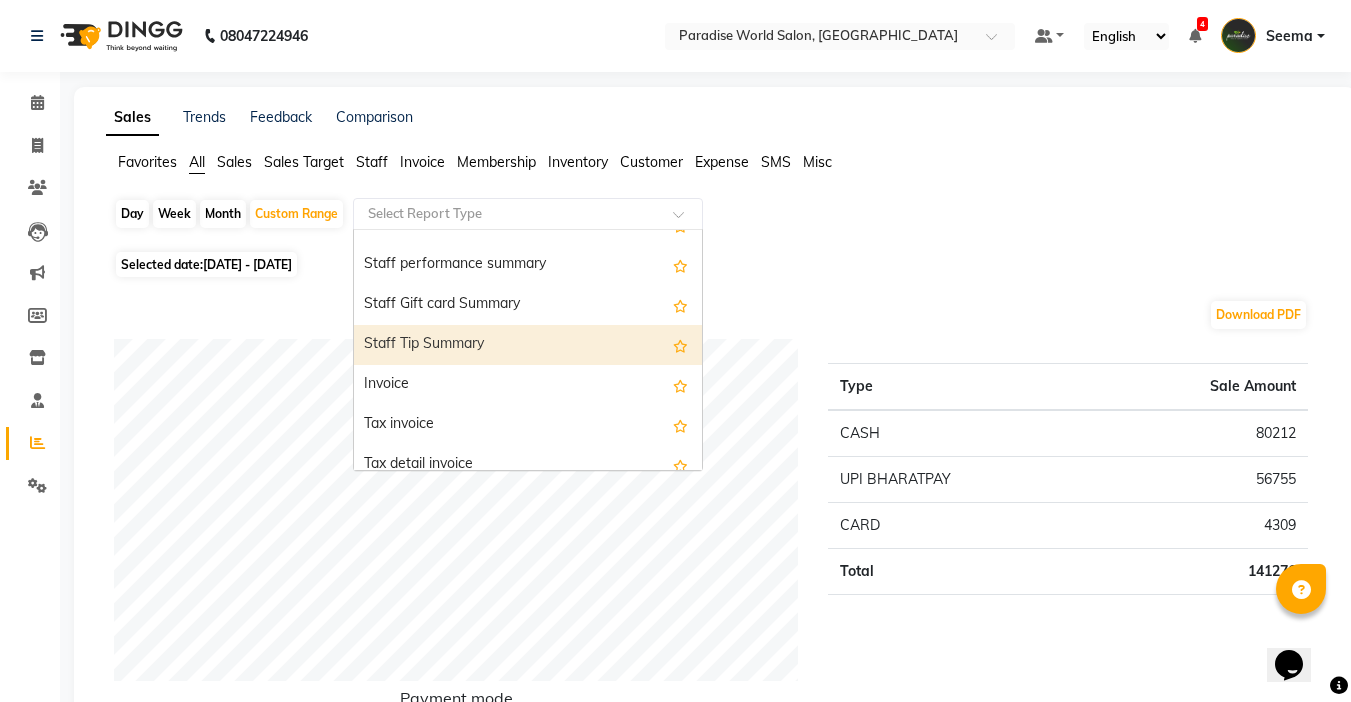 scroll, scrollTop: 1300, scrollLeft: 0, axis: vertical 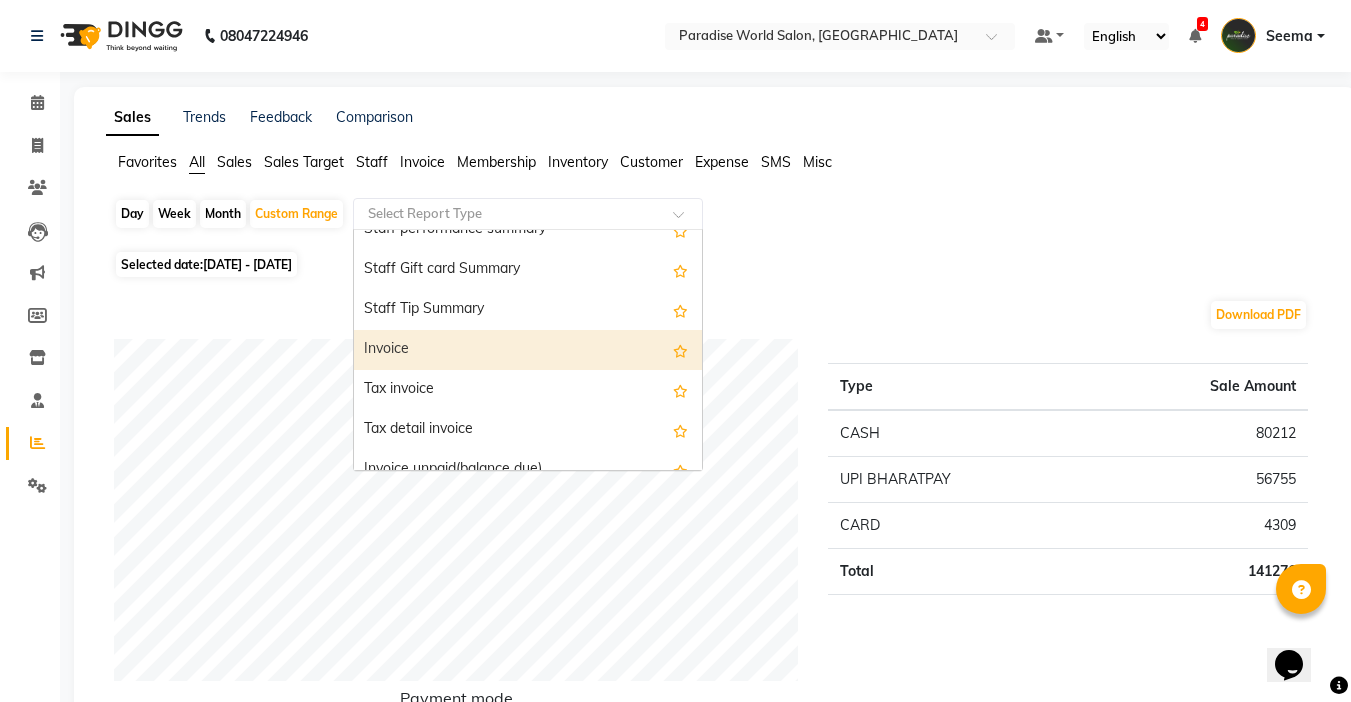 click on "Invoice" at bounding box center [528, 350] 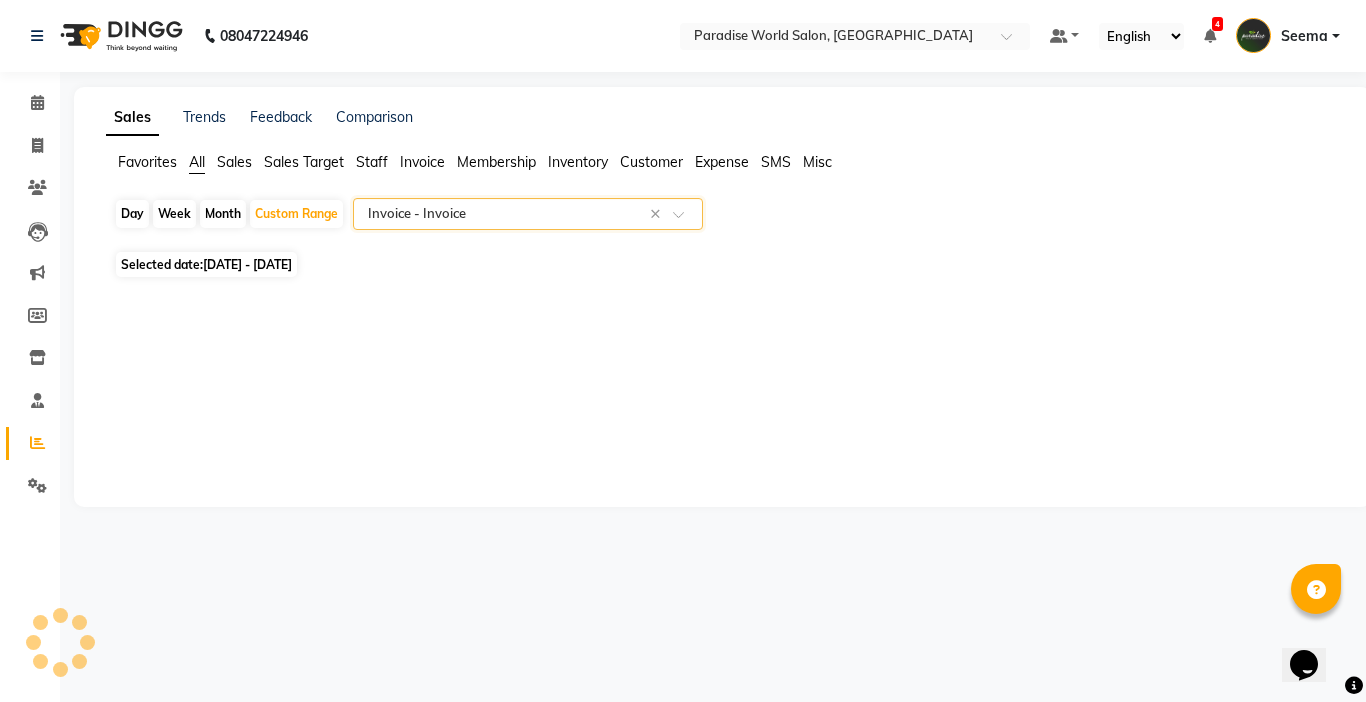 select on "full_report" 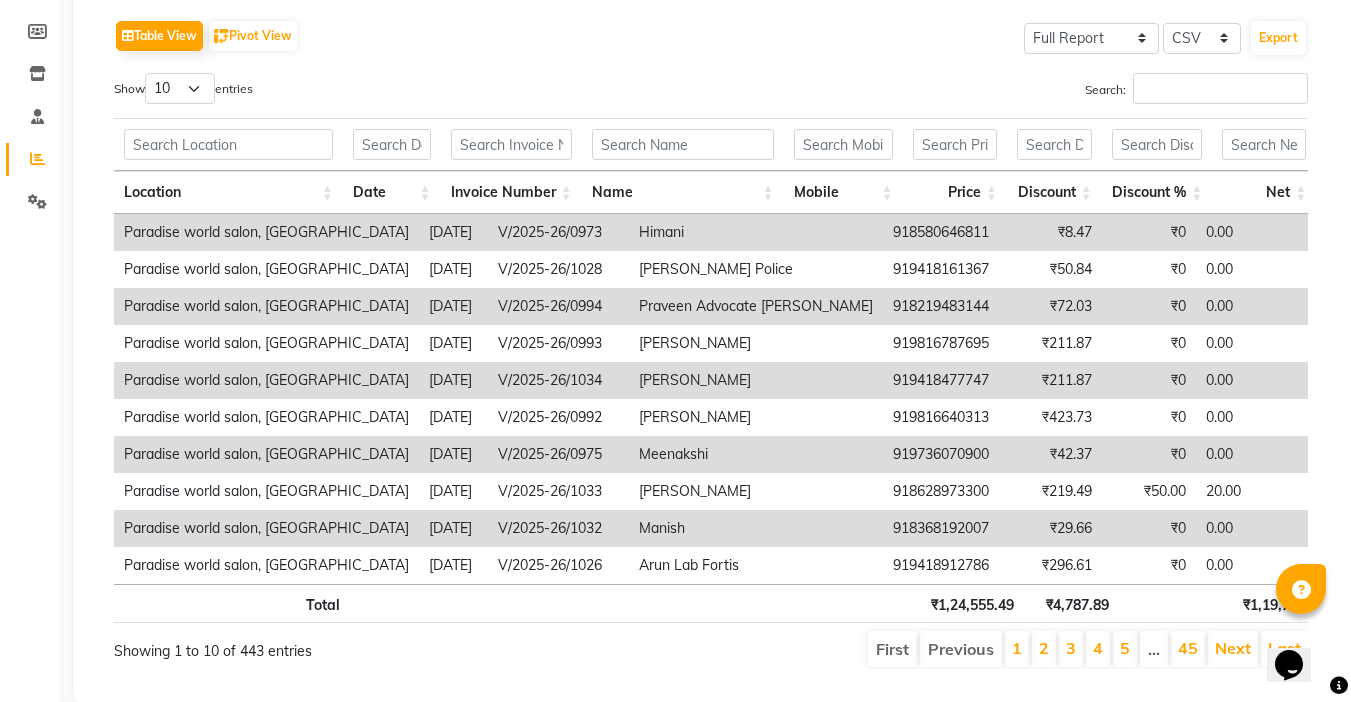 scroll, scrollTop: 347, scrollLeft: 0, axis: vertical 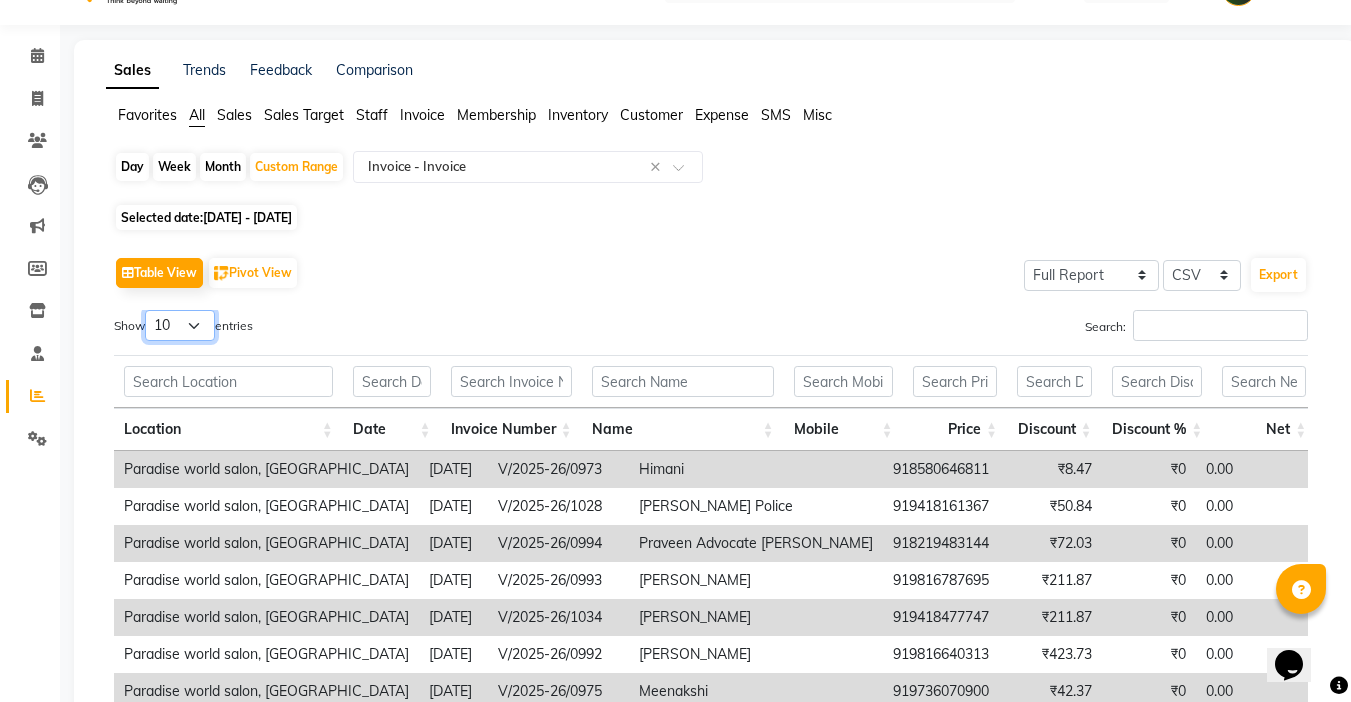 click on "10 25 50 100" at bounding box center (180, 325) 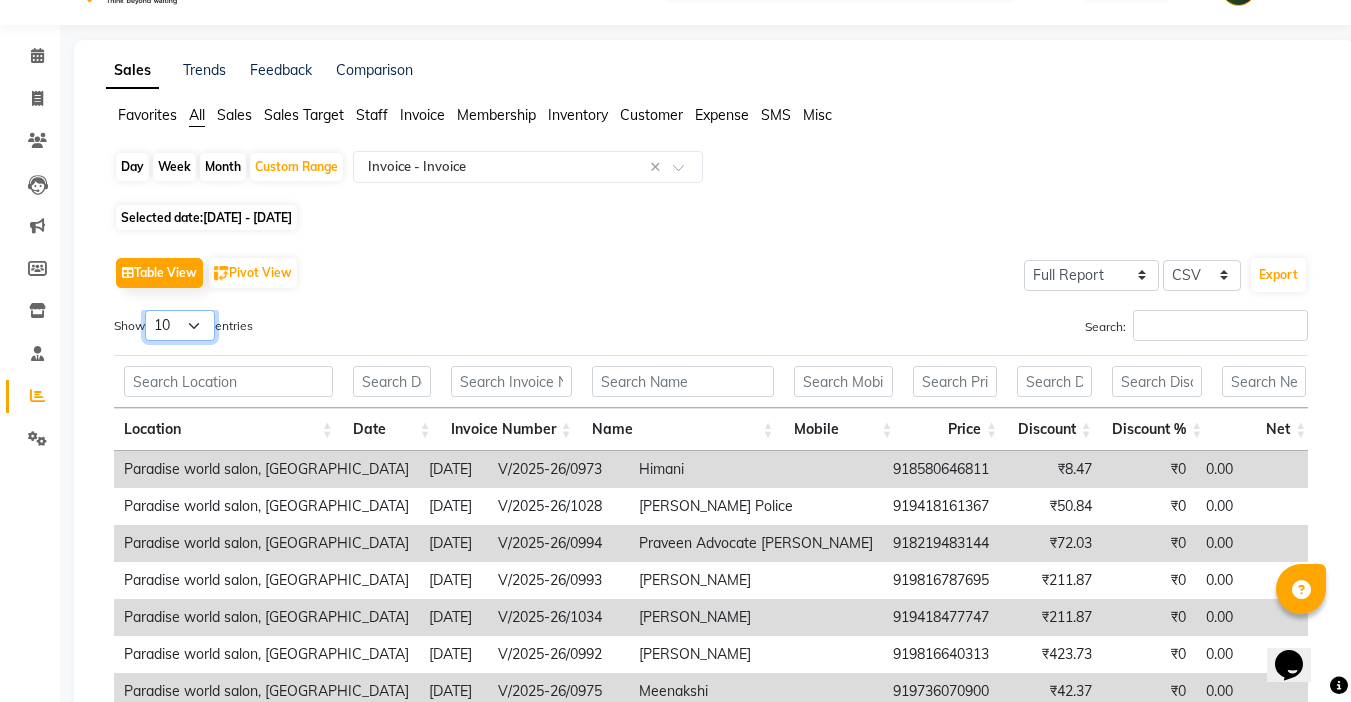 select on "100" 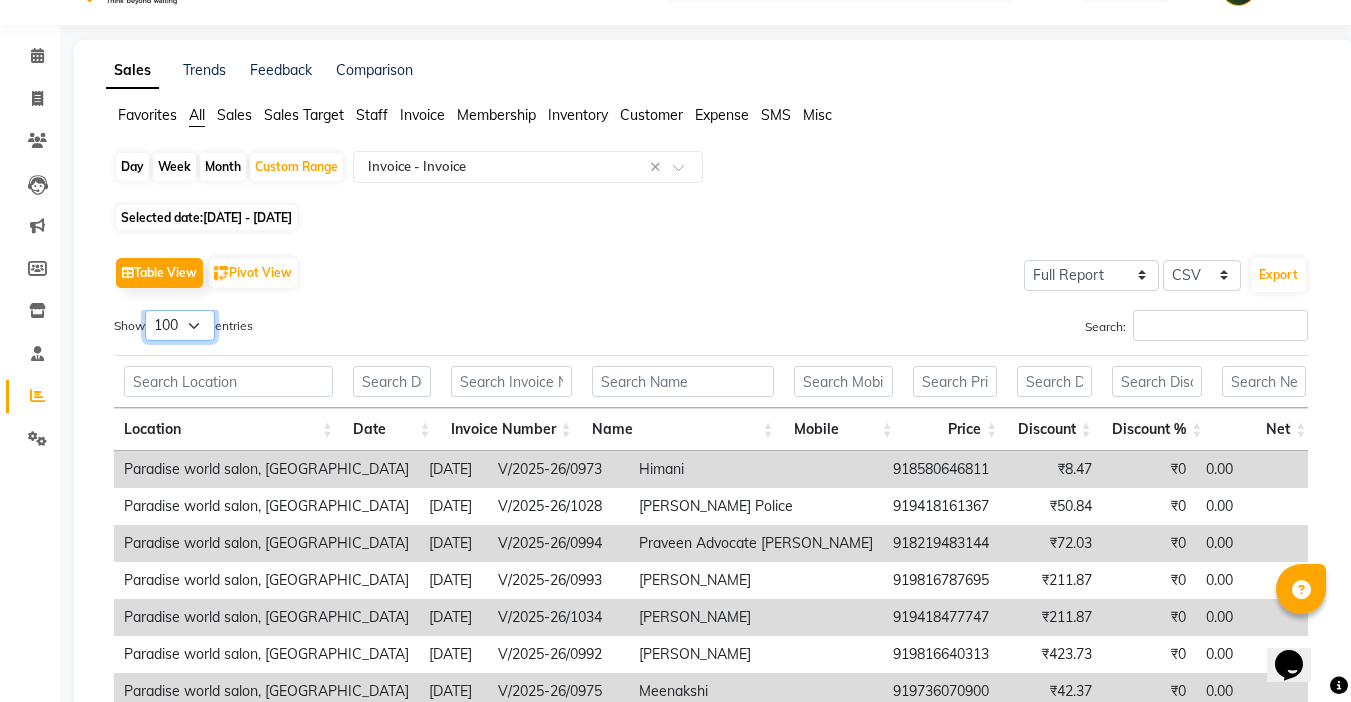 click on "10 25 50 100" at bounding box center [180, 325] 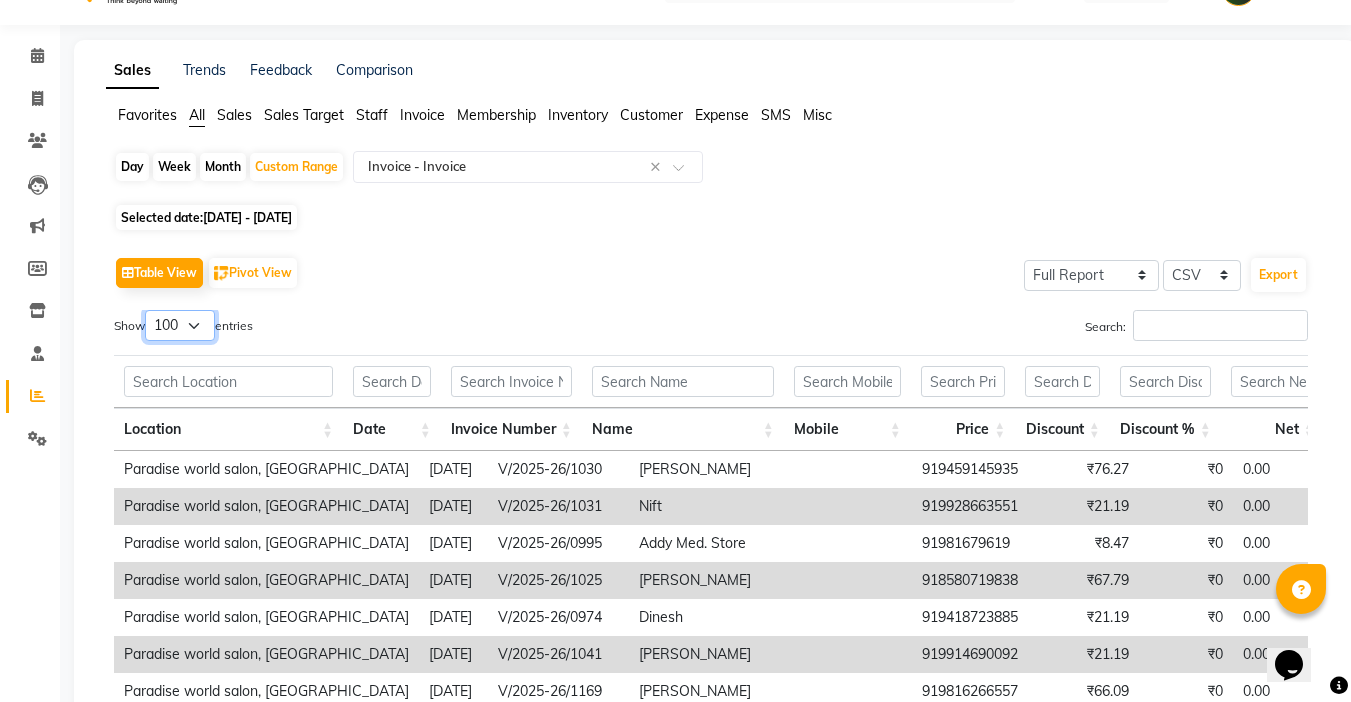 scroll, scrollTop: 800, scrollLeft: 0, axis: vertical 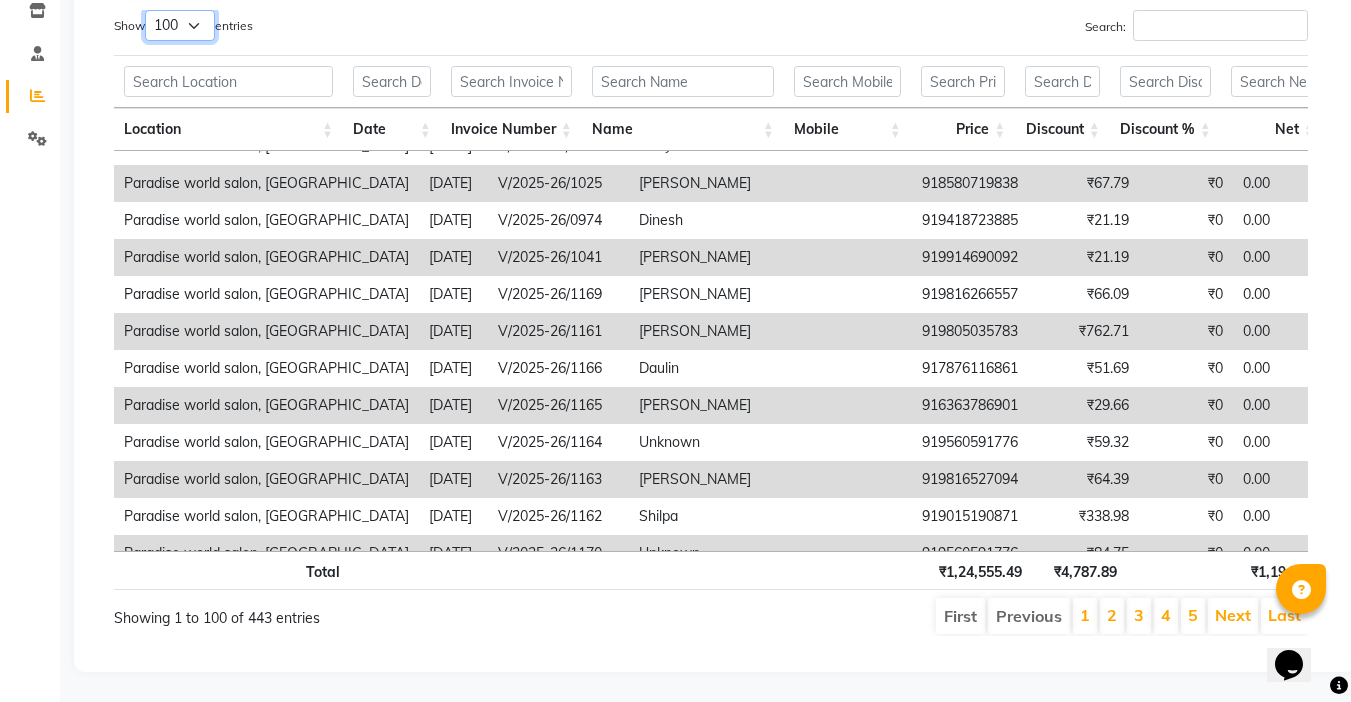 drag, startPoint x: 1355, startPoint y: 401, endPoint x: 19, endPoint y: 8, distance: 1392.6036 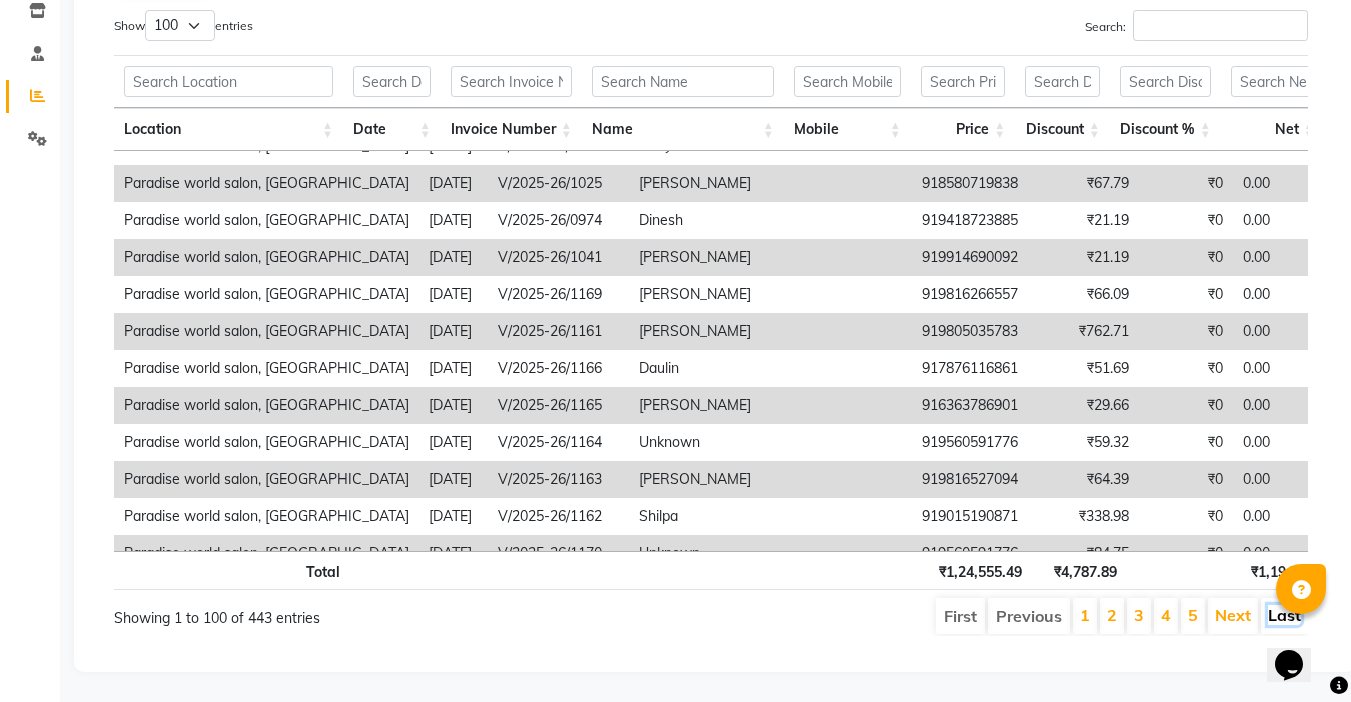 click on "Last" at bounding box center [1284, 615] 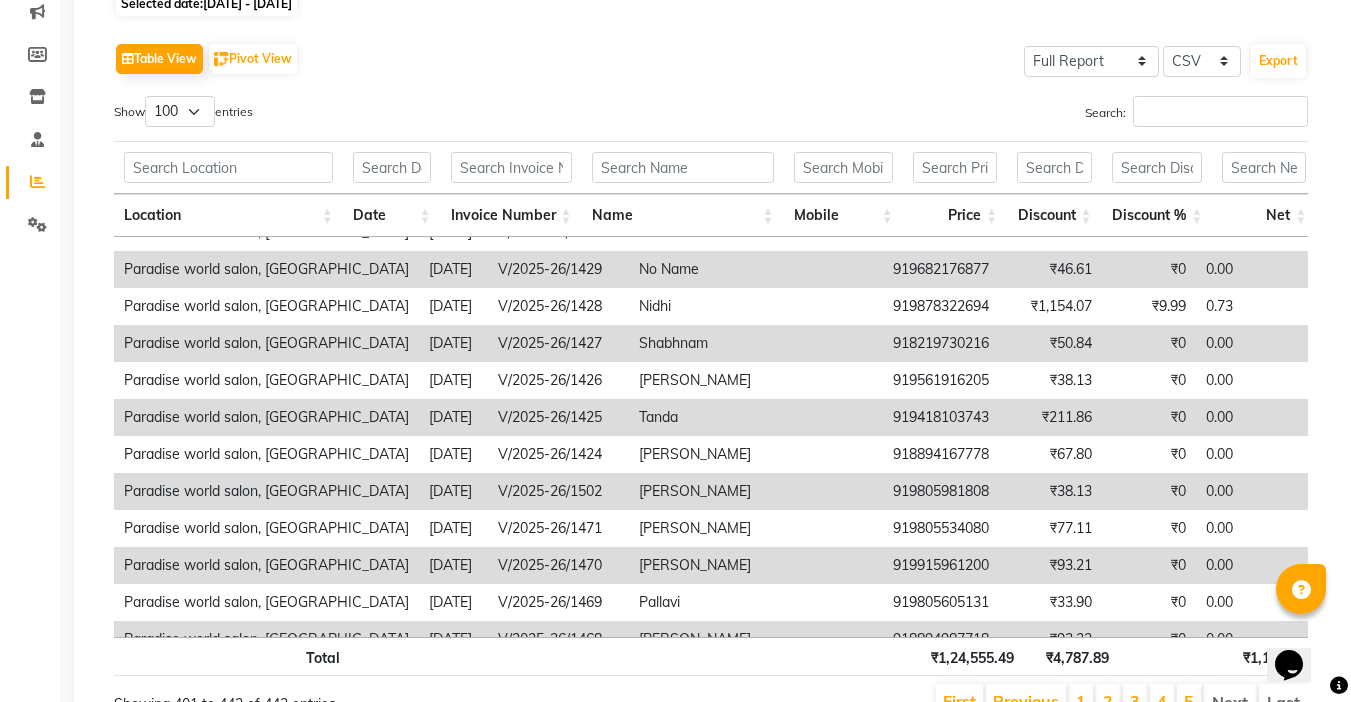 scroll, scrollTop: 262, scrollLeft: 0, axis: vertical 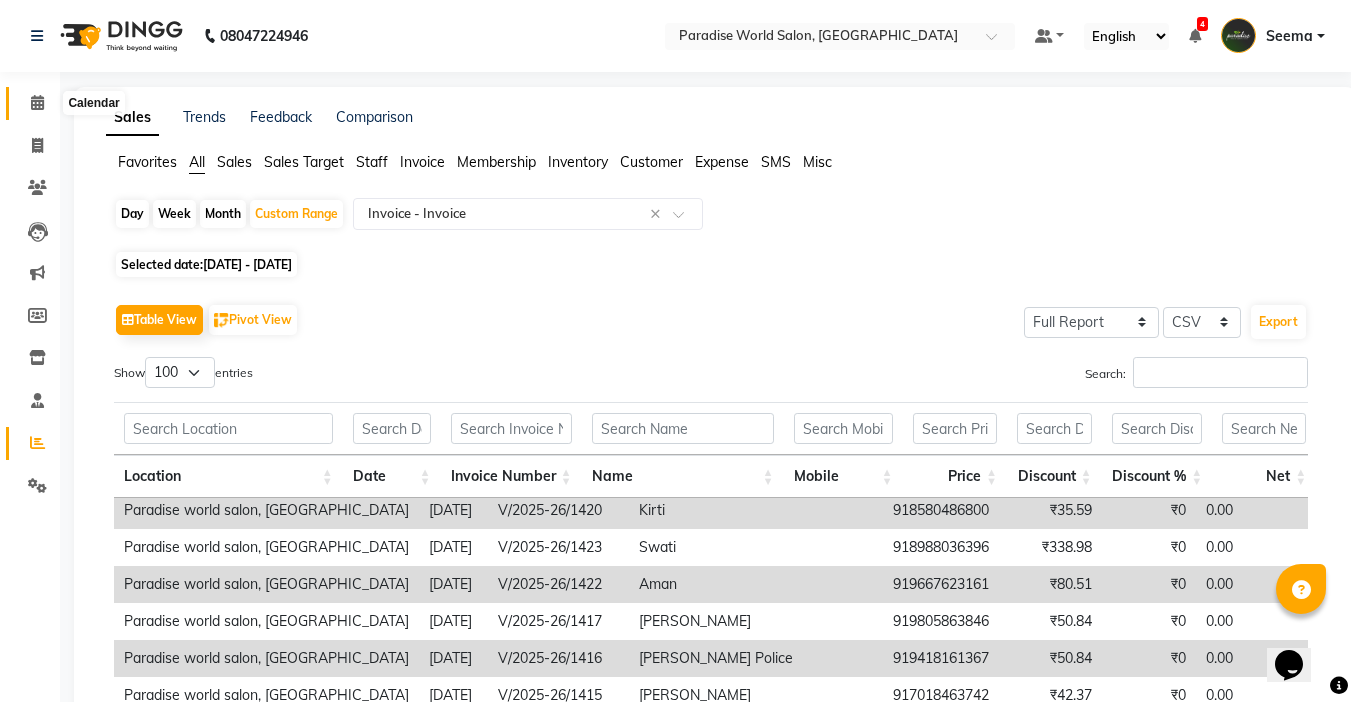 click 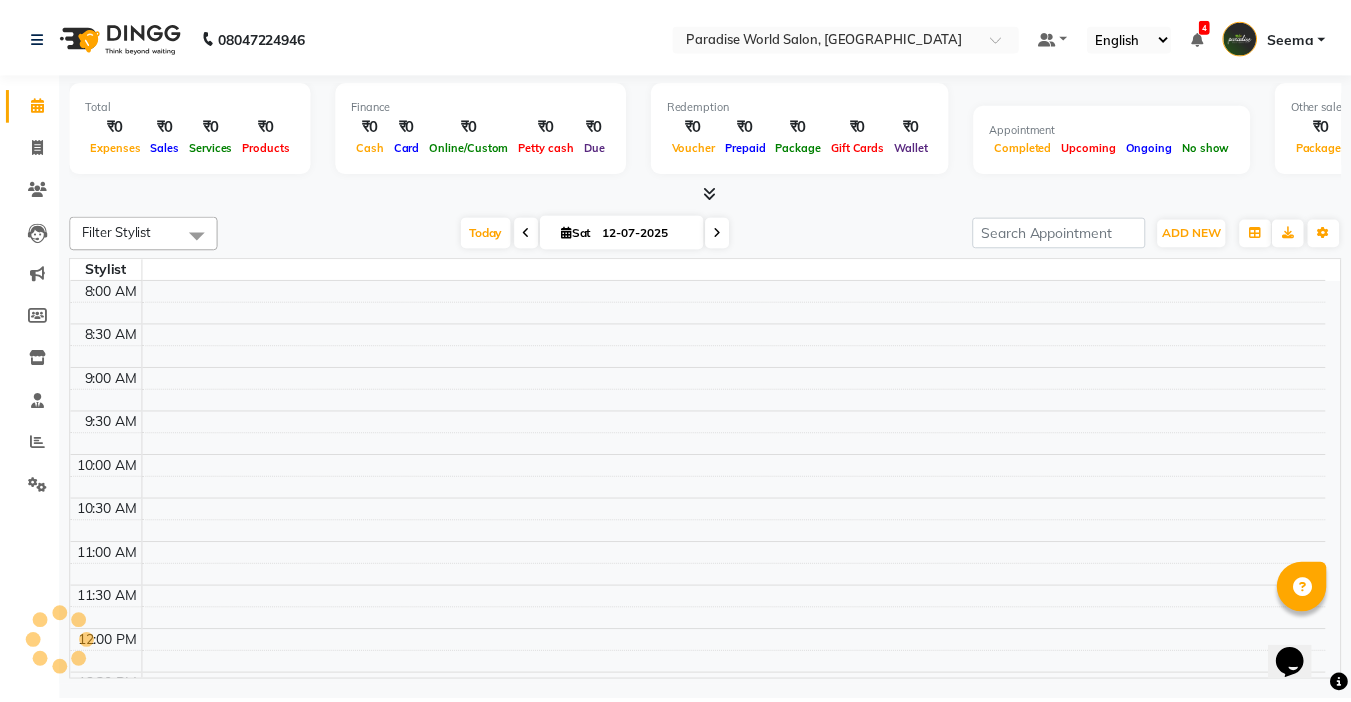 scroll, scrollTop: 0, scrollLeft: 0, axis: both 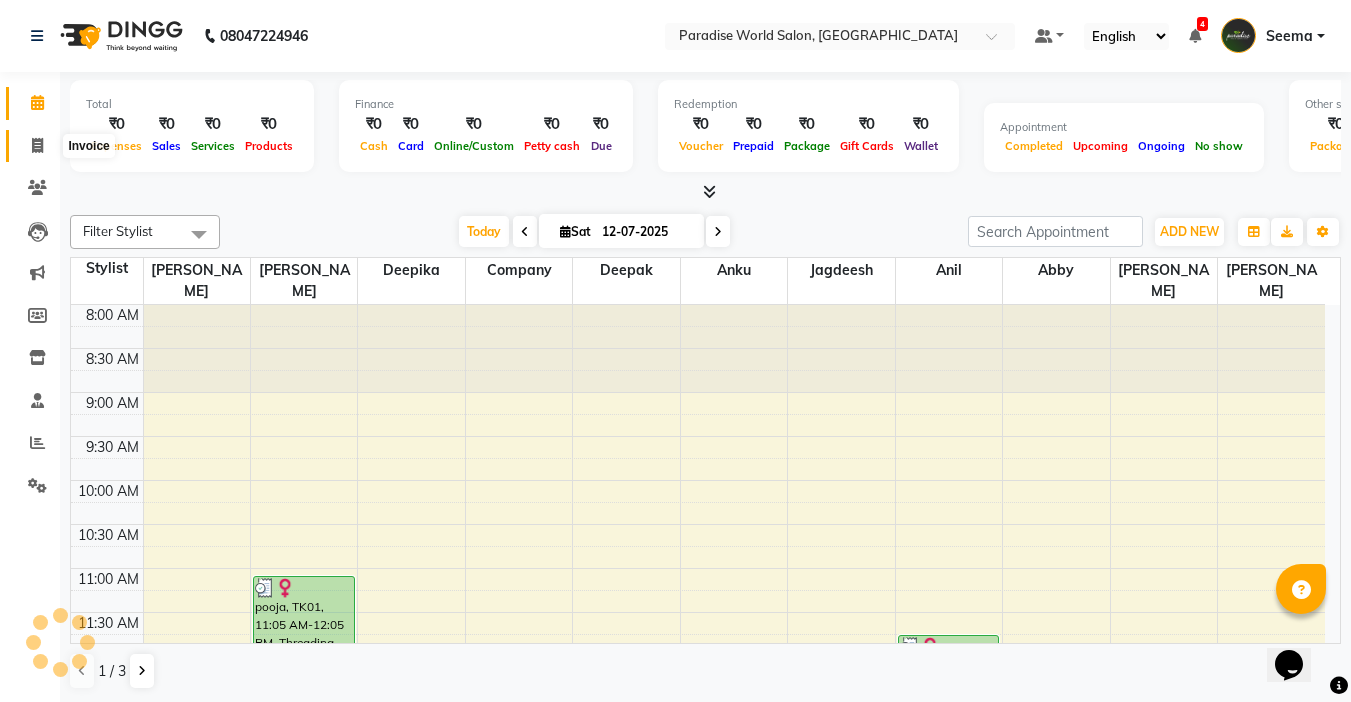 click 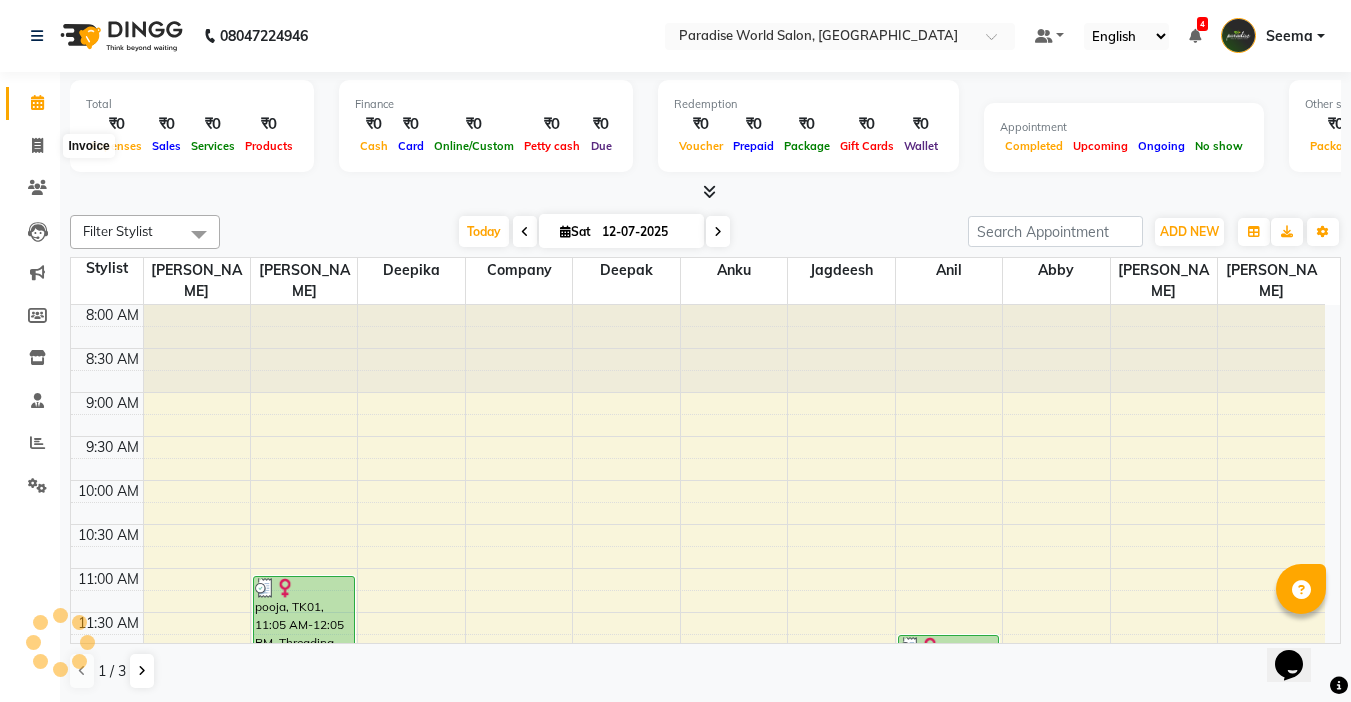 select on "service" 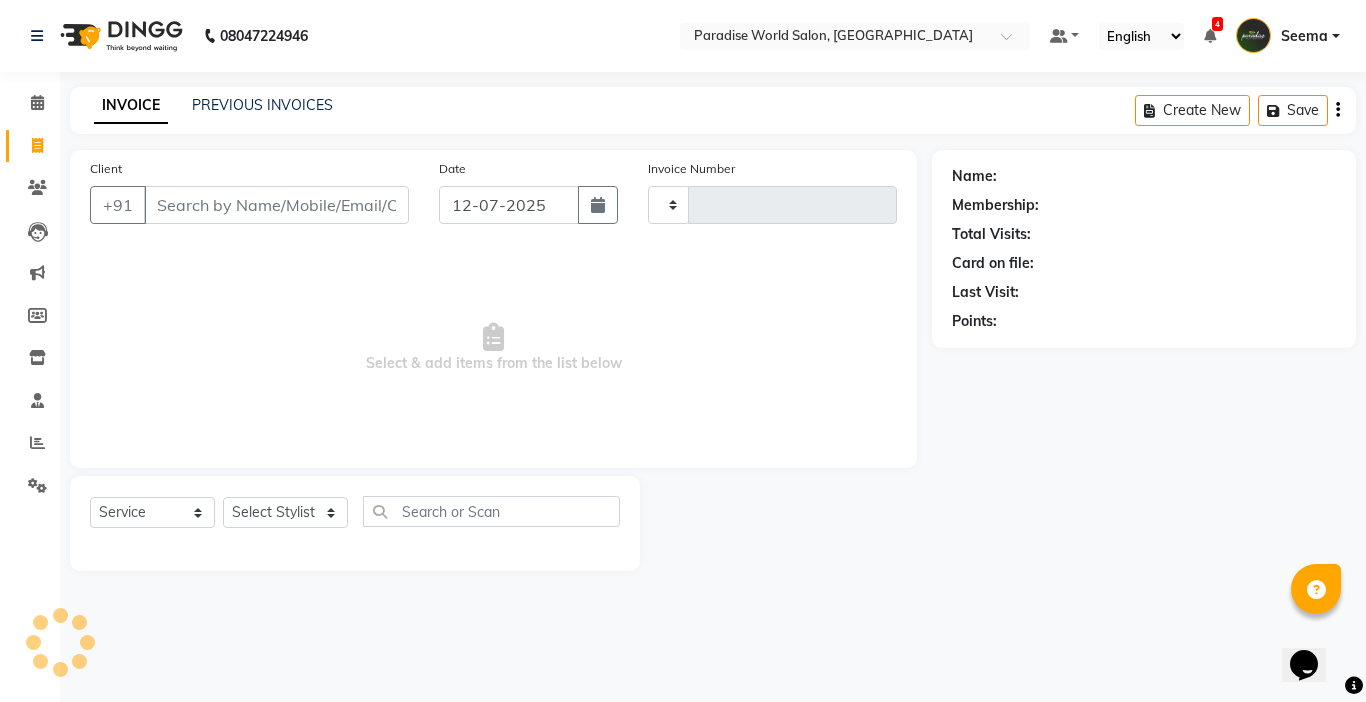 type on "1635" 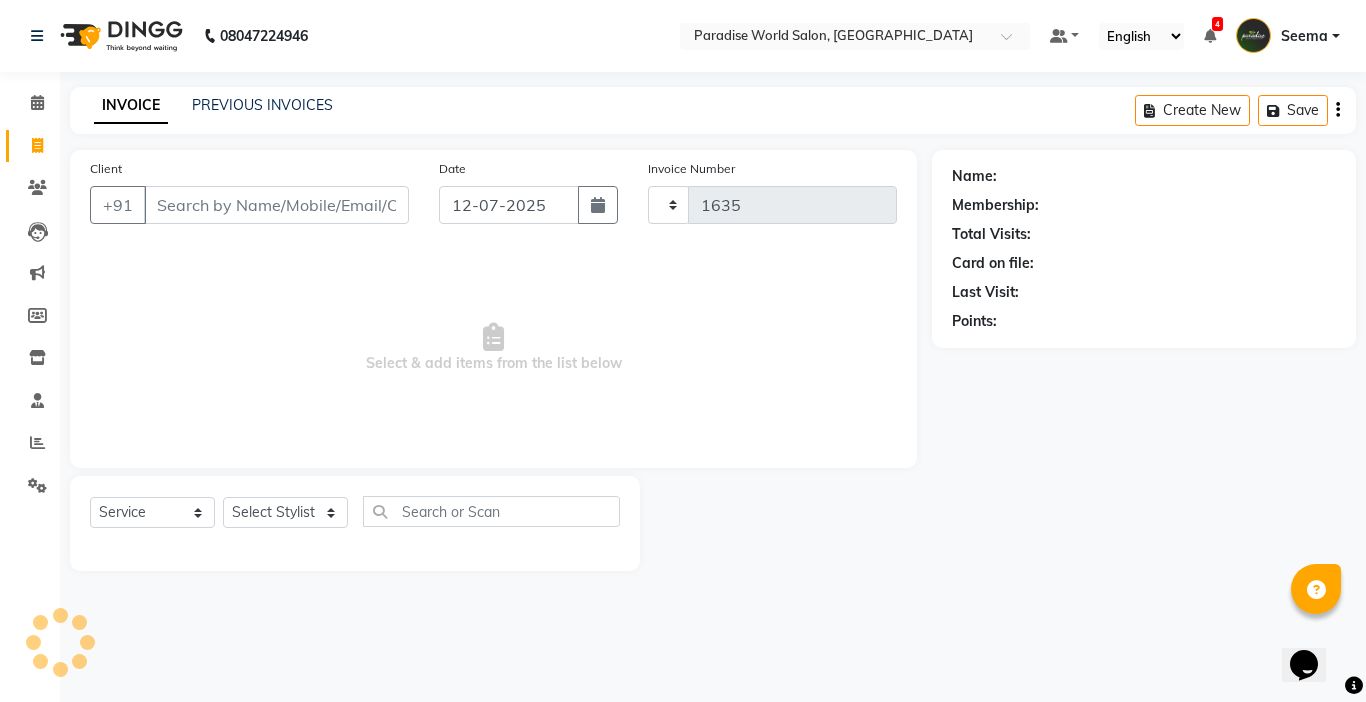 select on "4451" 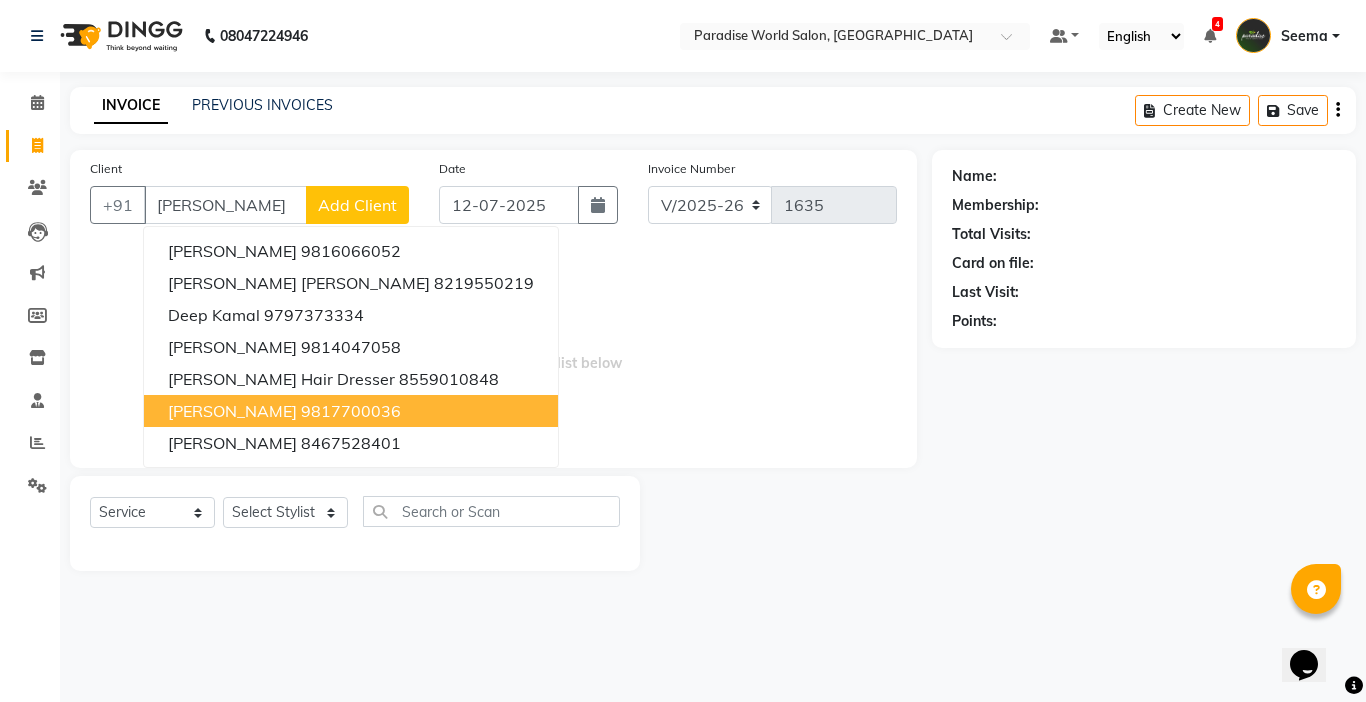 click on "9817700036" at bounding box center [351, 411] 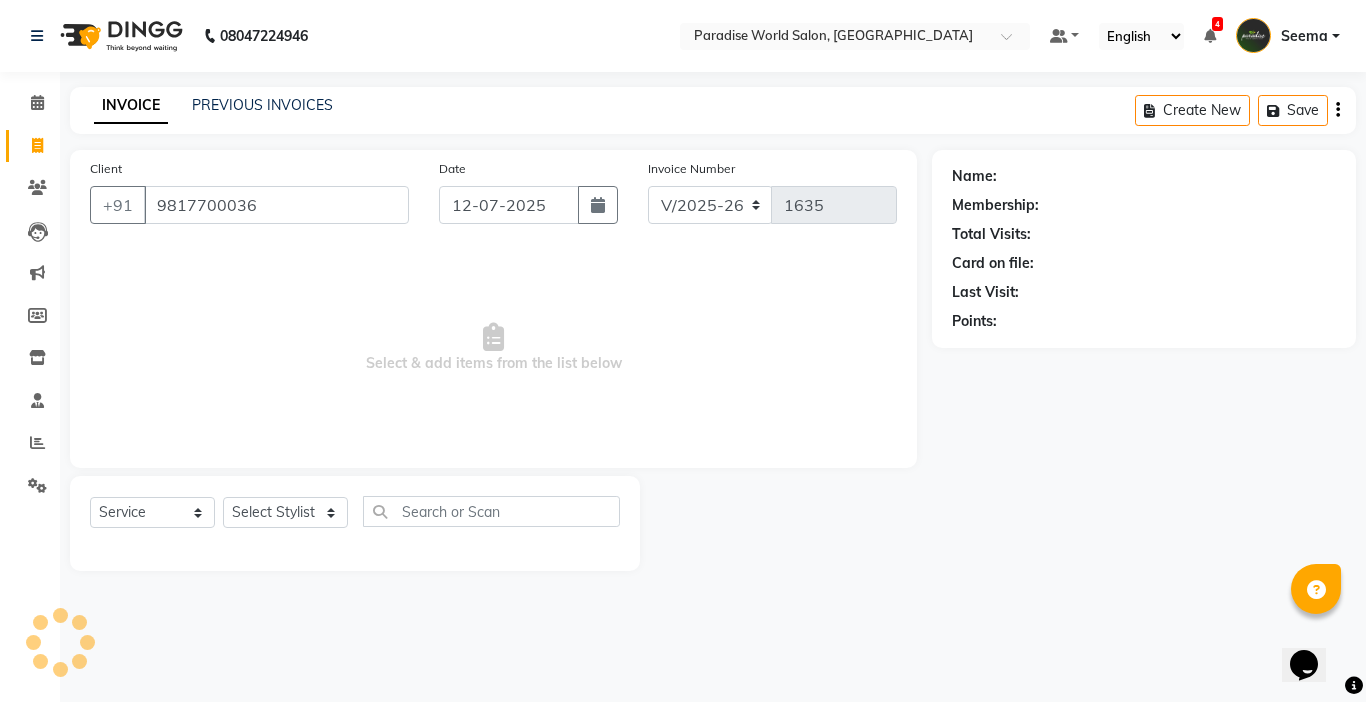 type on "9817700036" 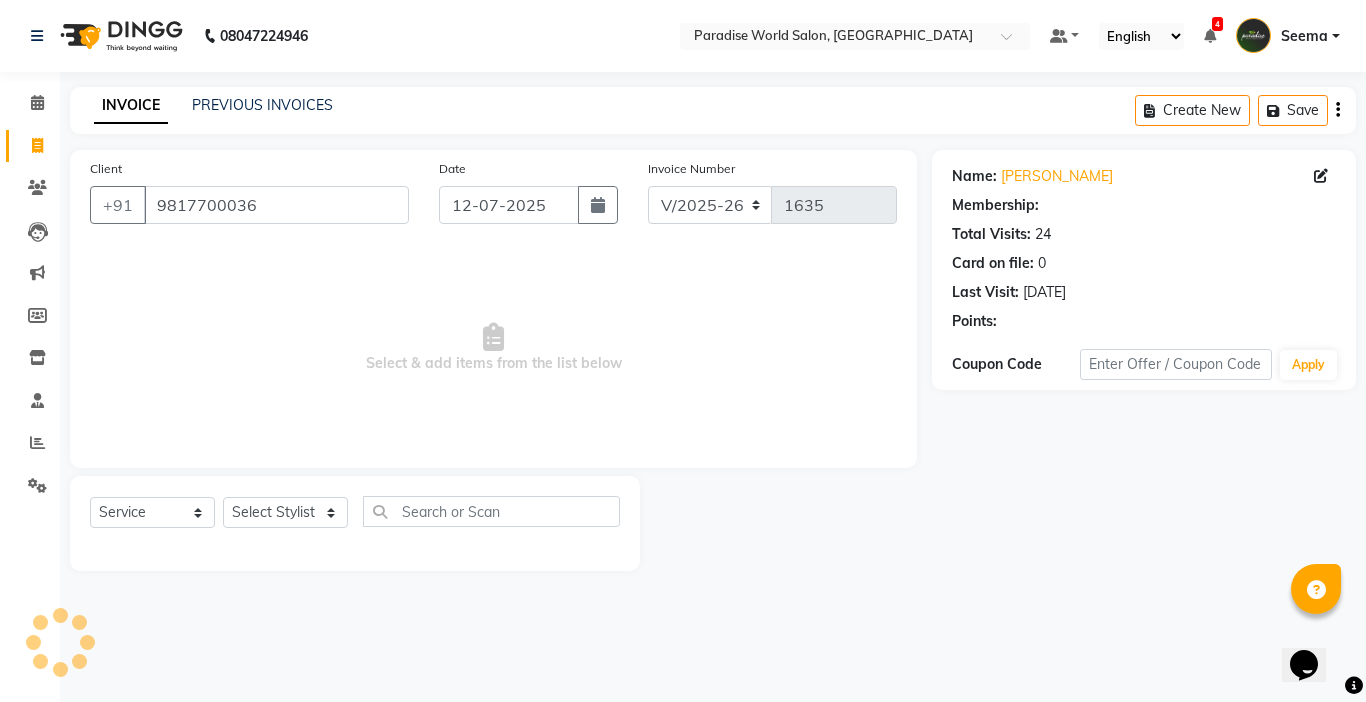 select on "1: Object" 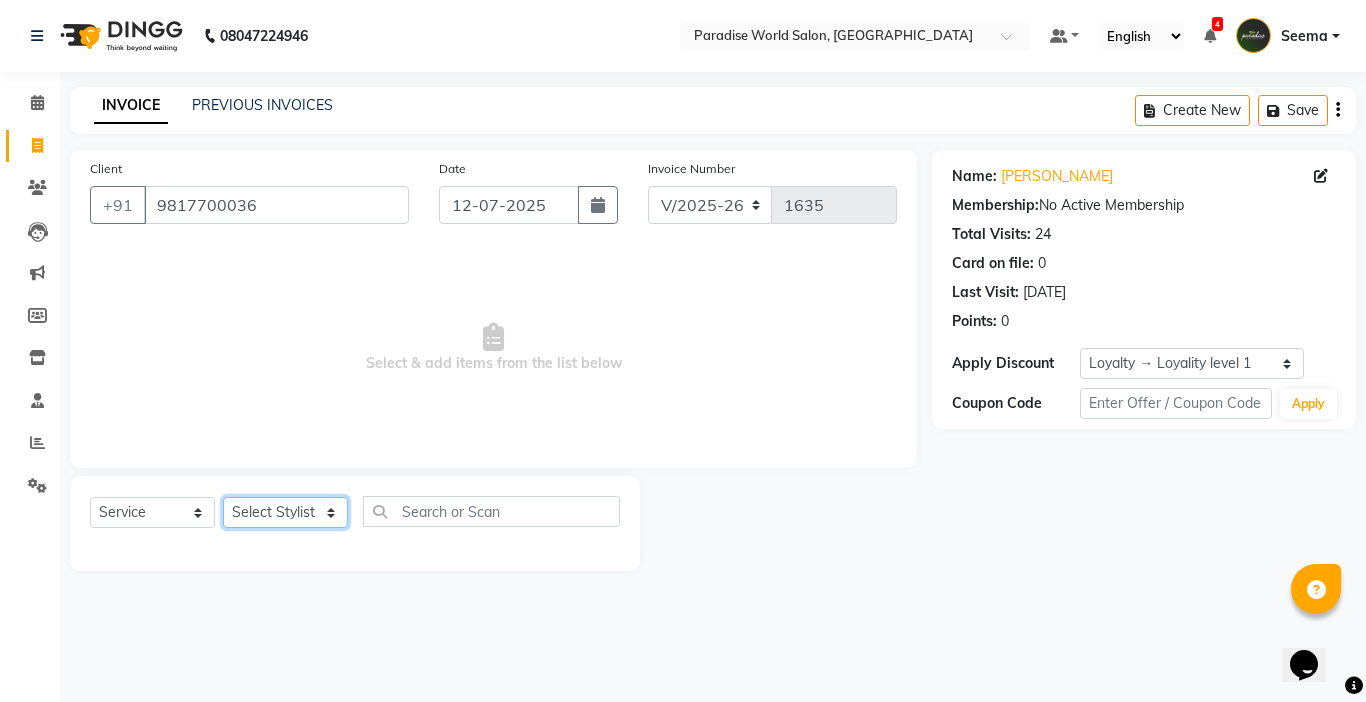 click on "Select Stylist [PERSON_NAME]  [PERSON_NAME] [PERSON_NAME] company Deepak [PERSON_NAME] [PERSON_NAME] [PERSON_NAME] Love preet [PERSON_NAME] student [PERSON_NAME] [PERSON_NAME] [PERSON_NAME] [PERSON_NAME] Student Seema [PERSON_NAME] - Student [PERSON_NAME] [PERSON_NAME] Vikas Vishal" 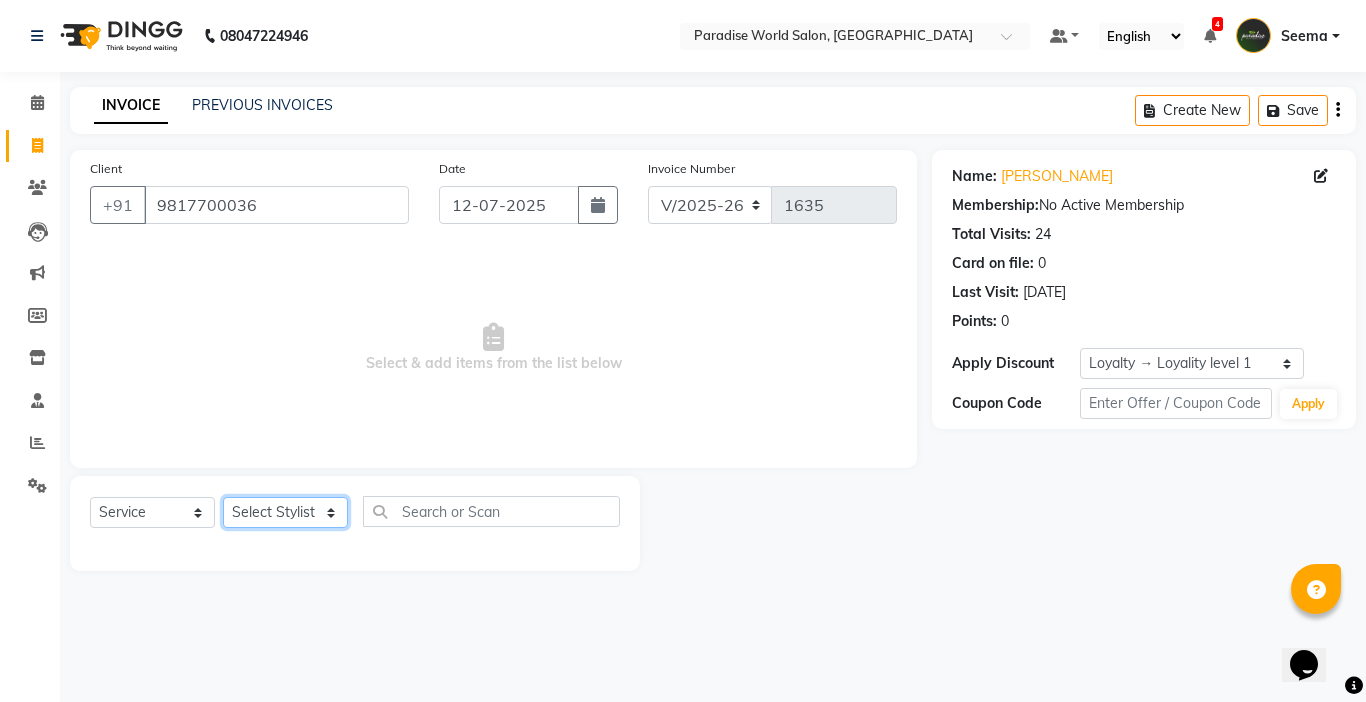 select on "86047" 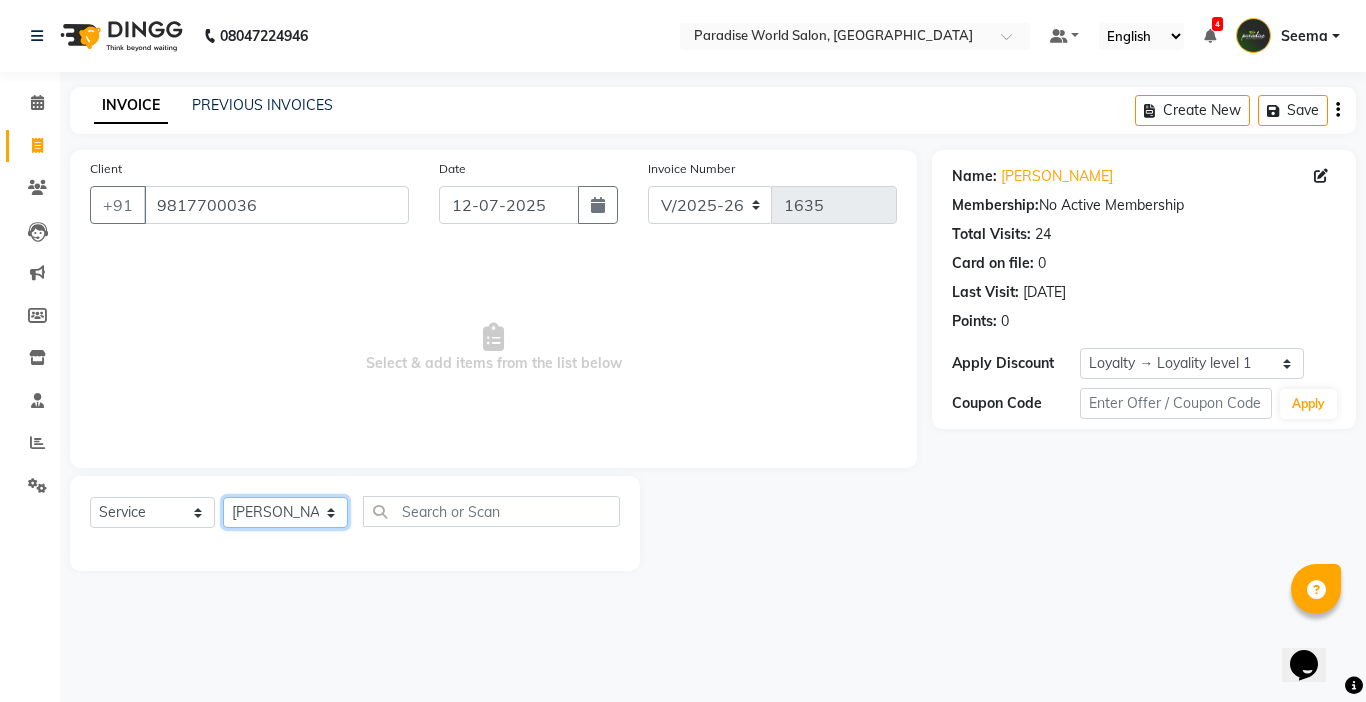 click on "Select Stylist [PERSON_NAME]  [PERSON_NAME] [PERSON_NAME] company Deepak [PERSON_NAME] [PERSON_NAME] [PERSON_NAME] Love preet [PERSON_NAME] student [PERSON_NAME] [PERSON_NAME] [PERSON_NAME] [PERSON_NAME] Student Seema [PERSON_NAME] - Student [PERSON_NAME] [PERSON_NAME] Vikas Vishal" 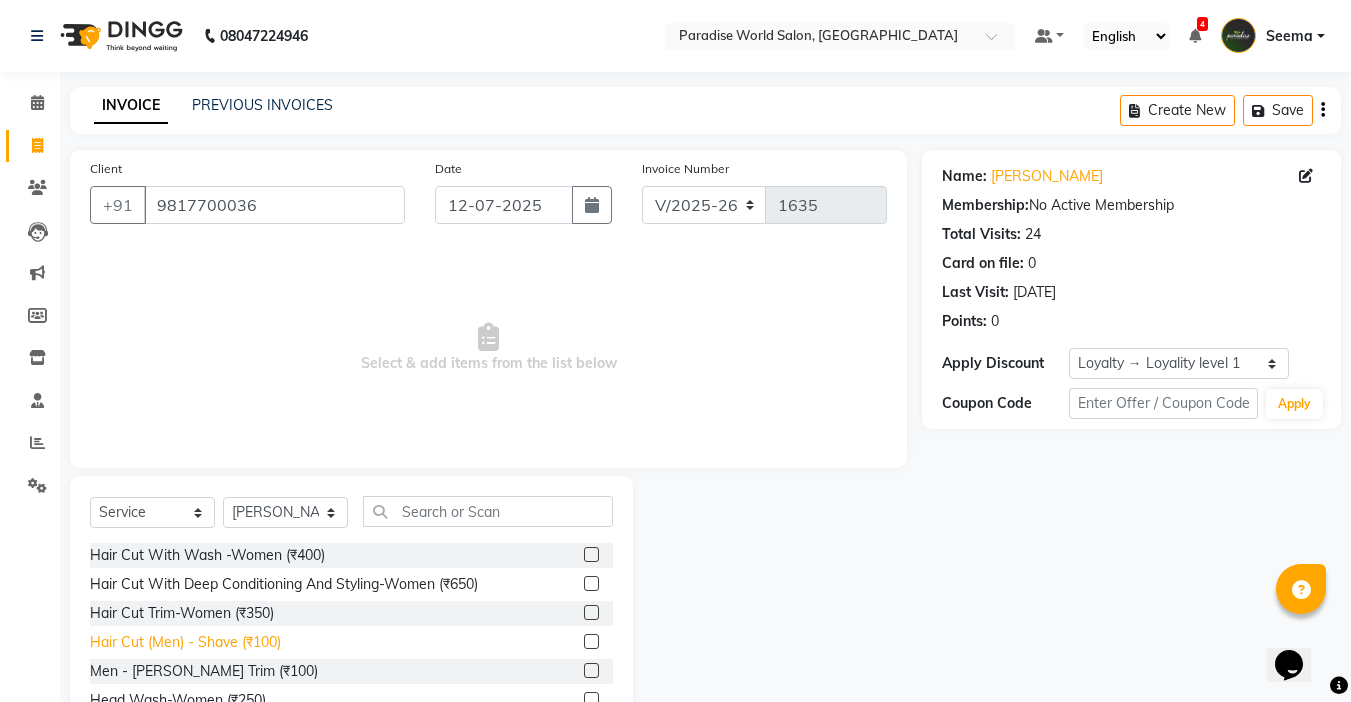 click on "Hair Cut  (Men)  -  Shave (₹100)" 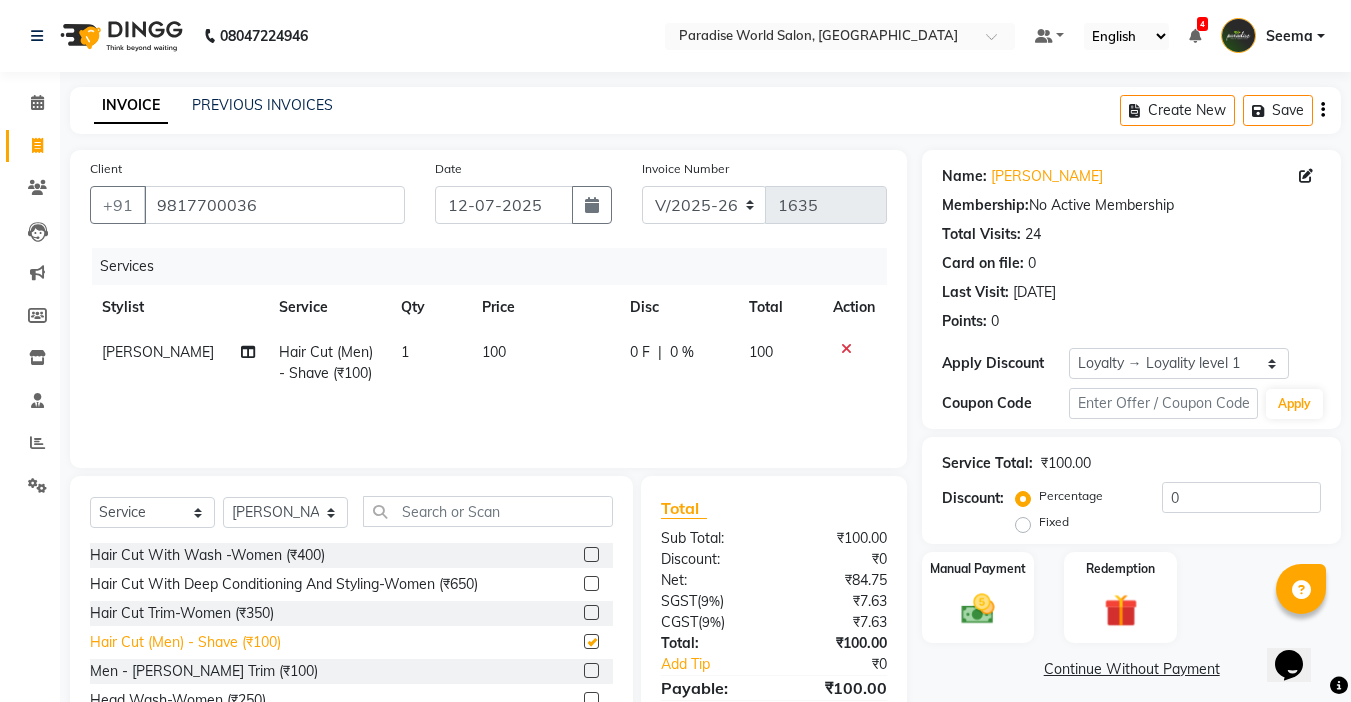 checkbox on "false" 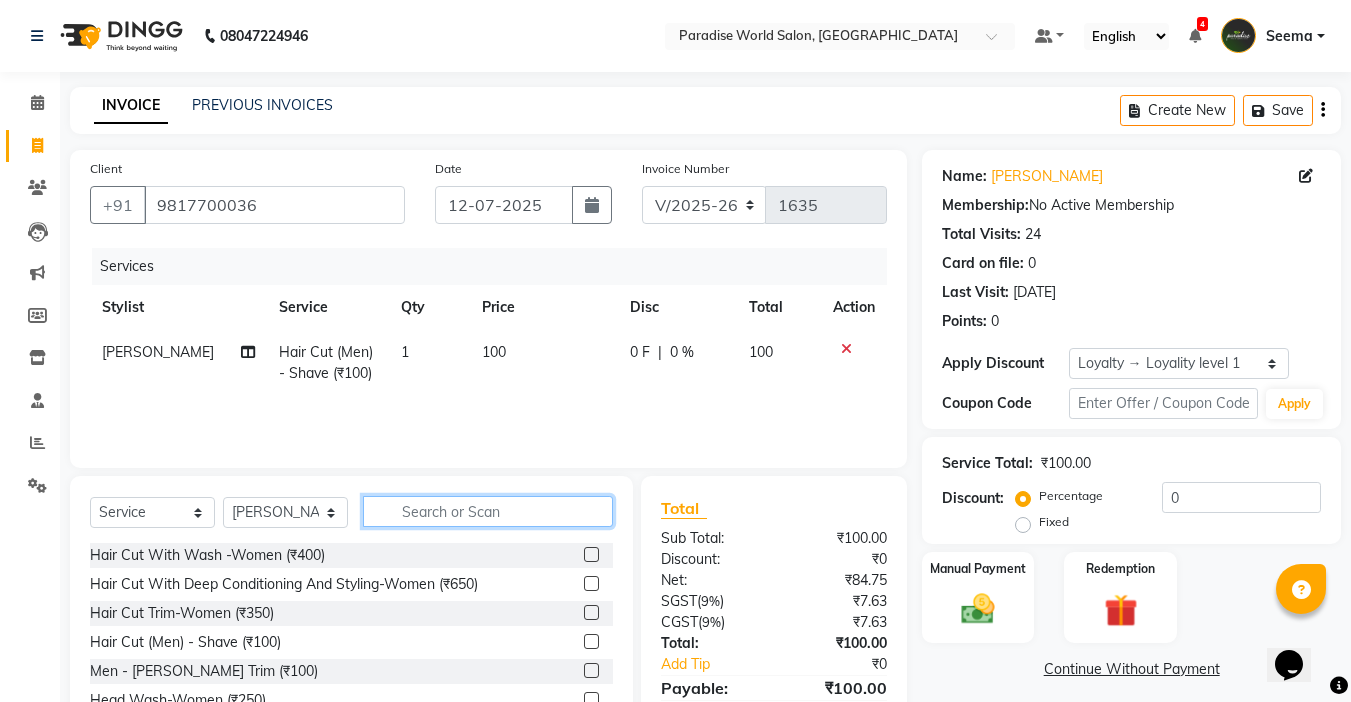 click 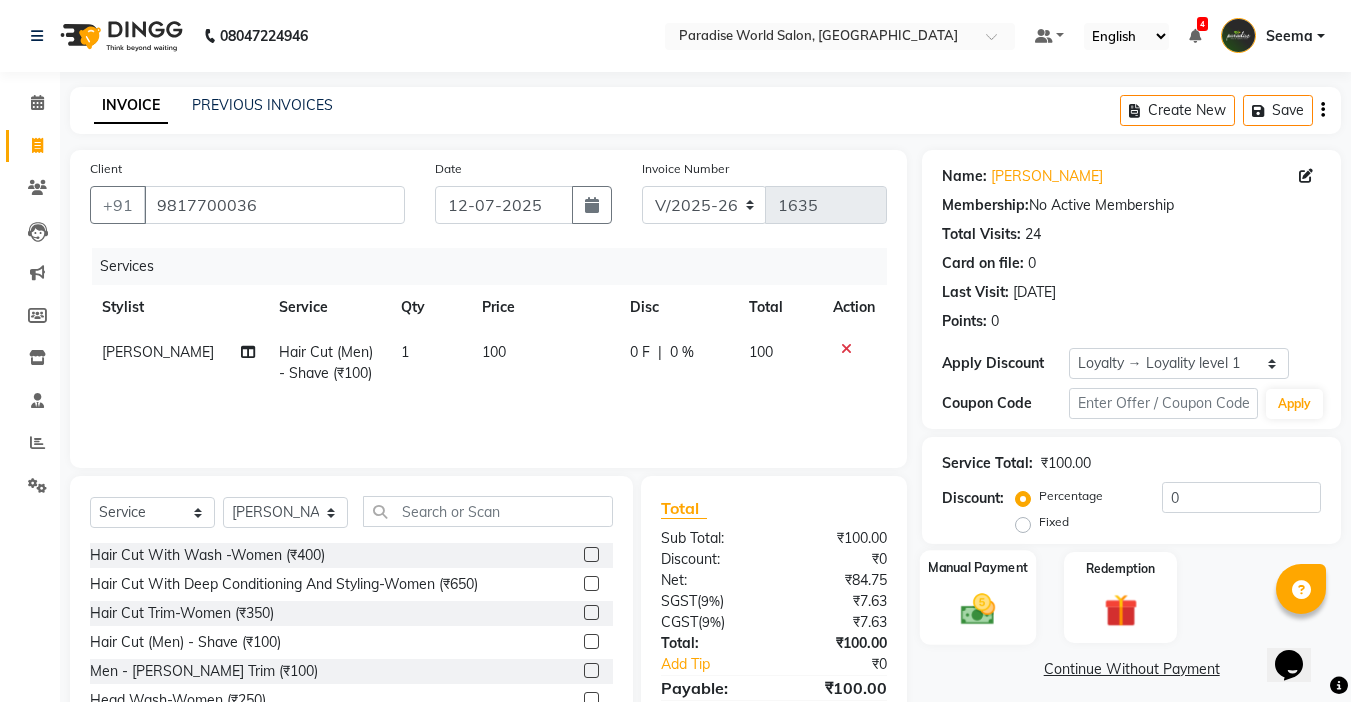 click 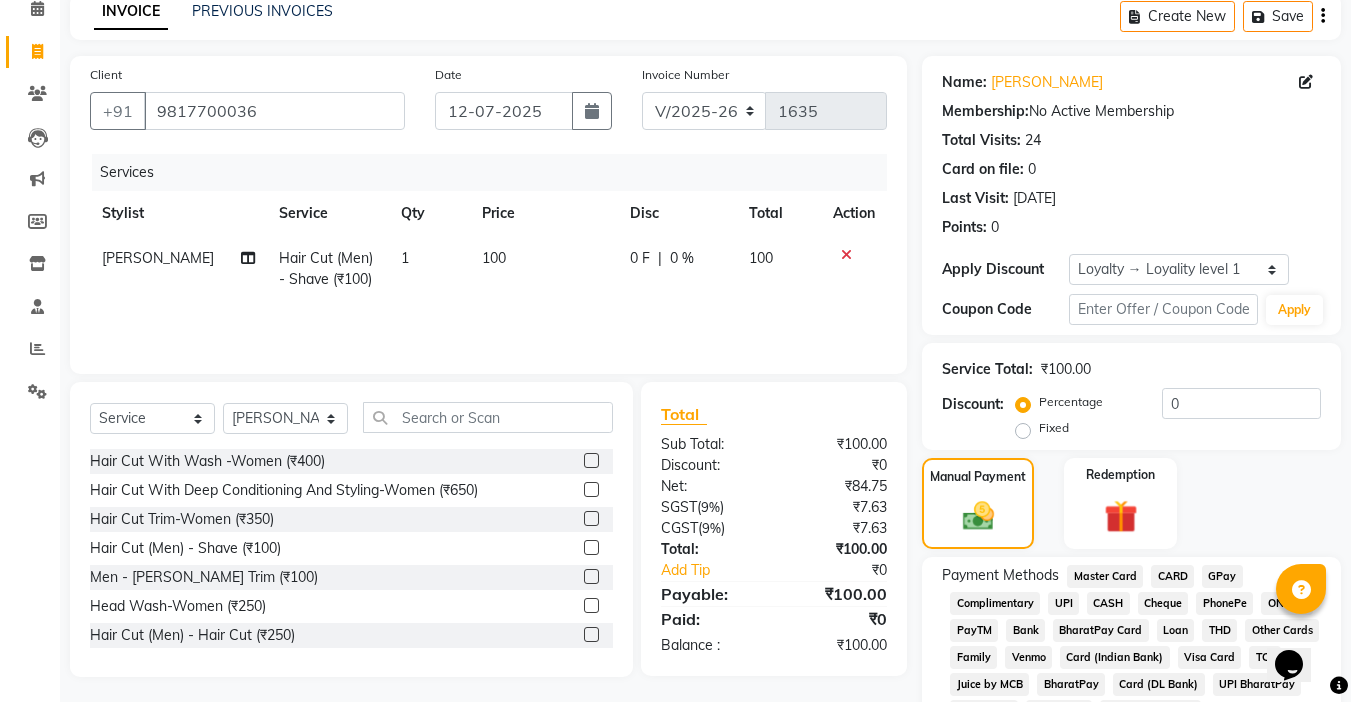scroll, scrollTop: 98, scrollLeft: 0, axis: vertical 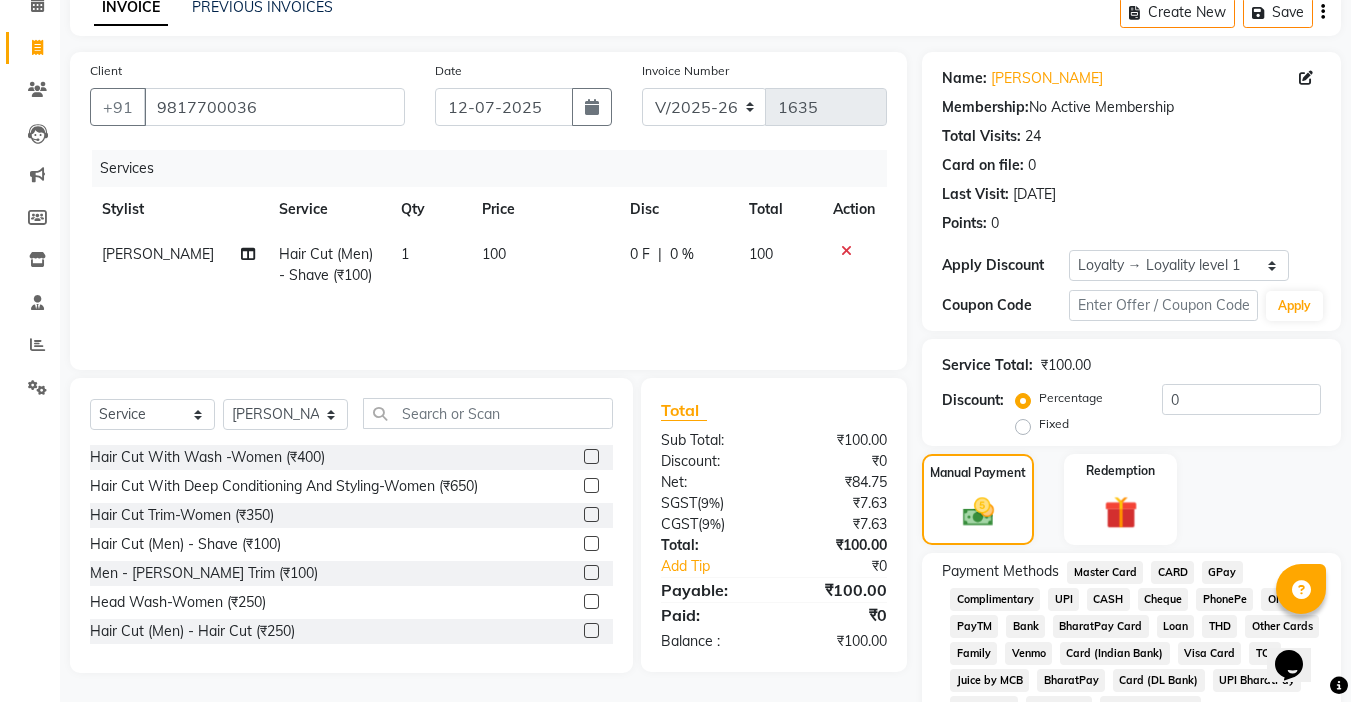 click on "CASH" 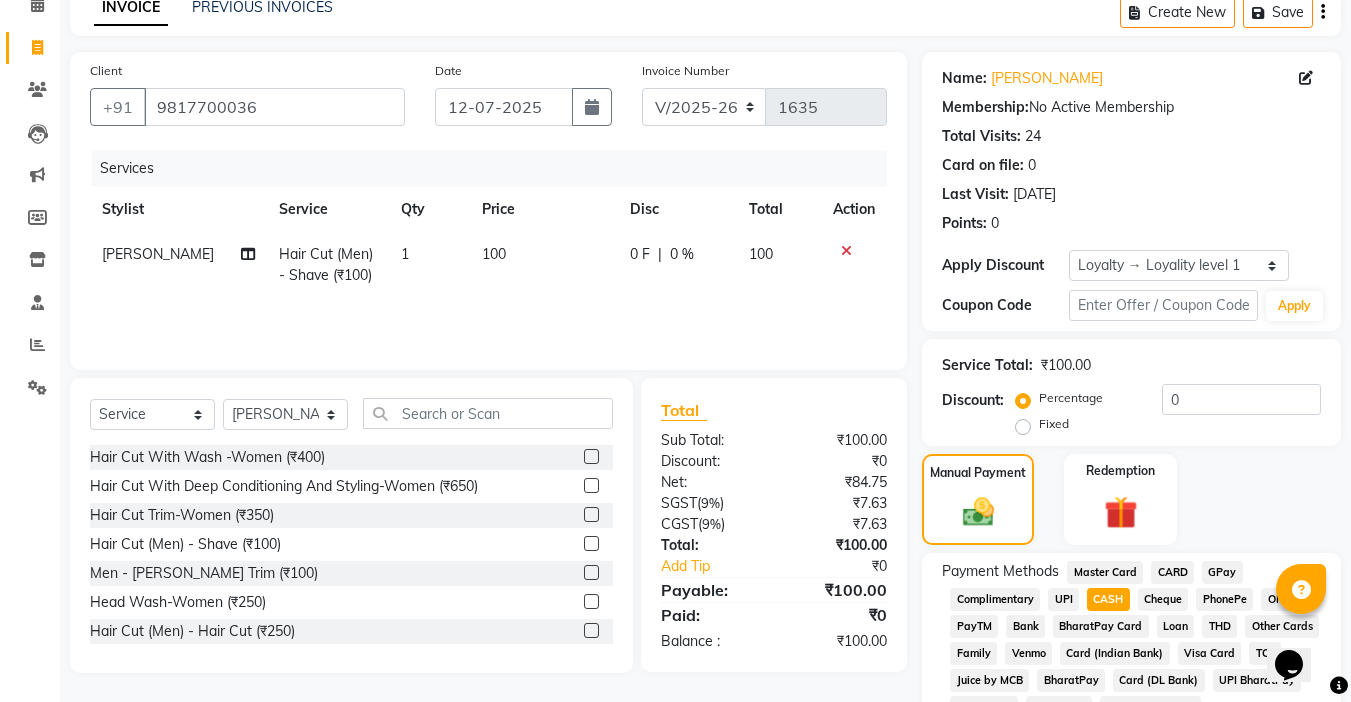 scroll, scrollTop: 304, scrollLeft: 0, axis: vertical 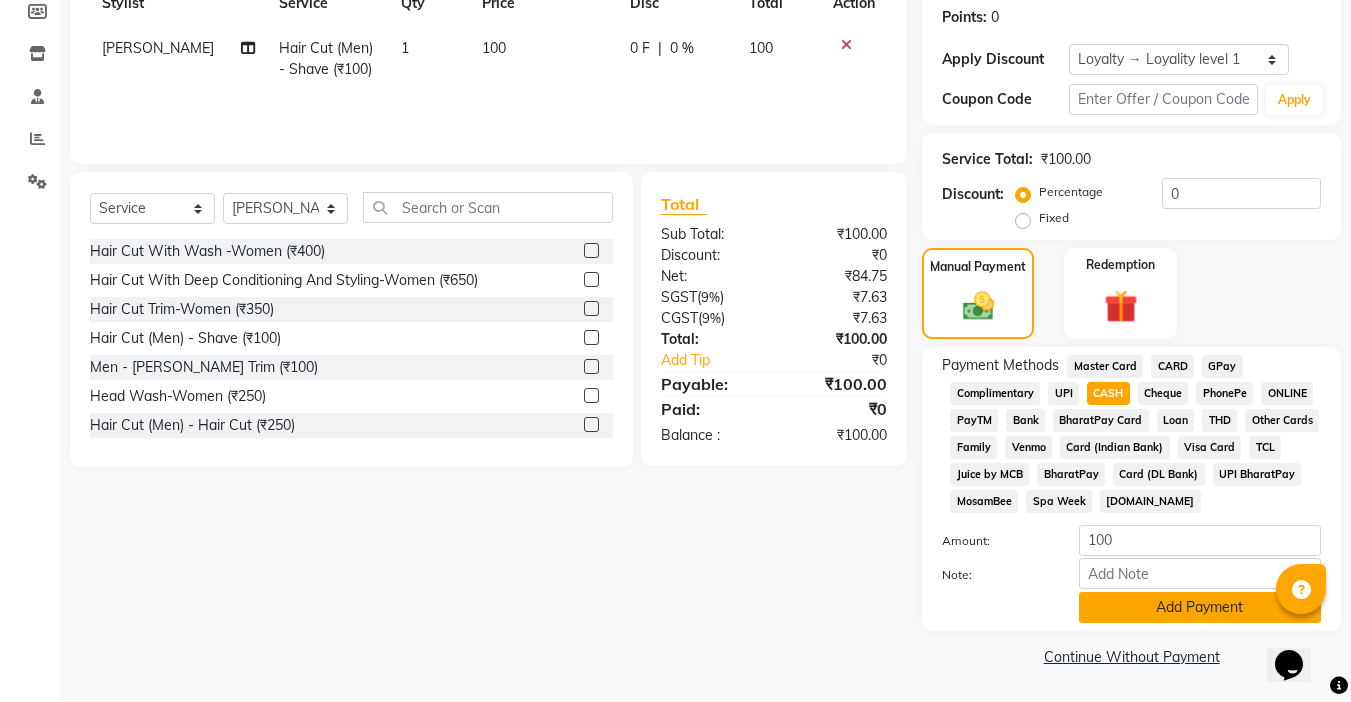 click on "Add Payment" 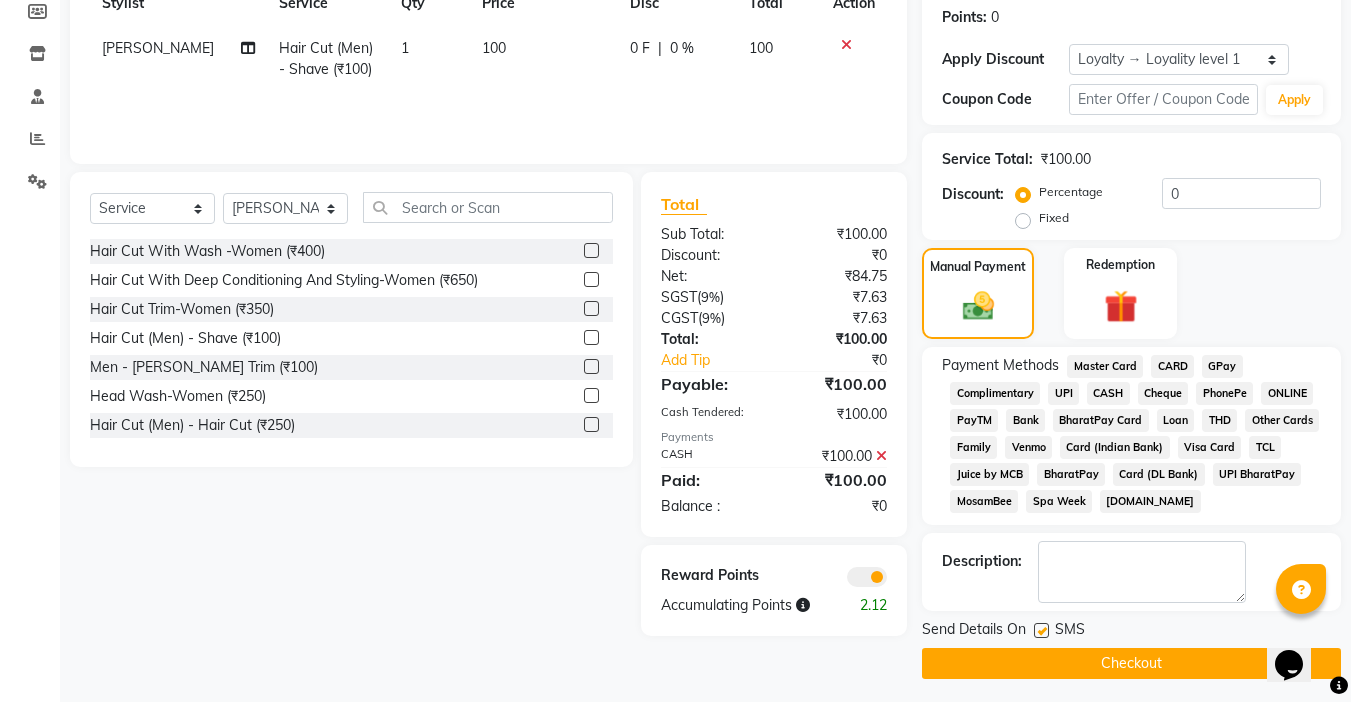 click on "Checkout" 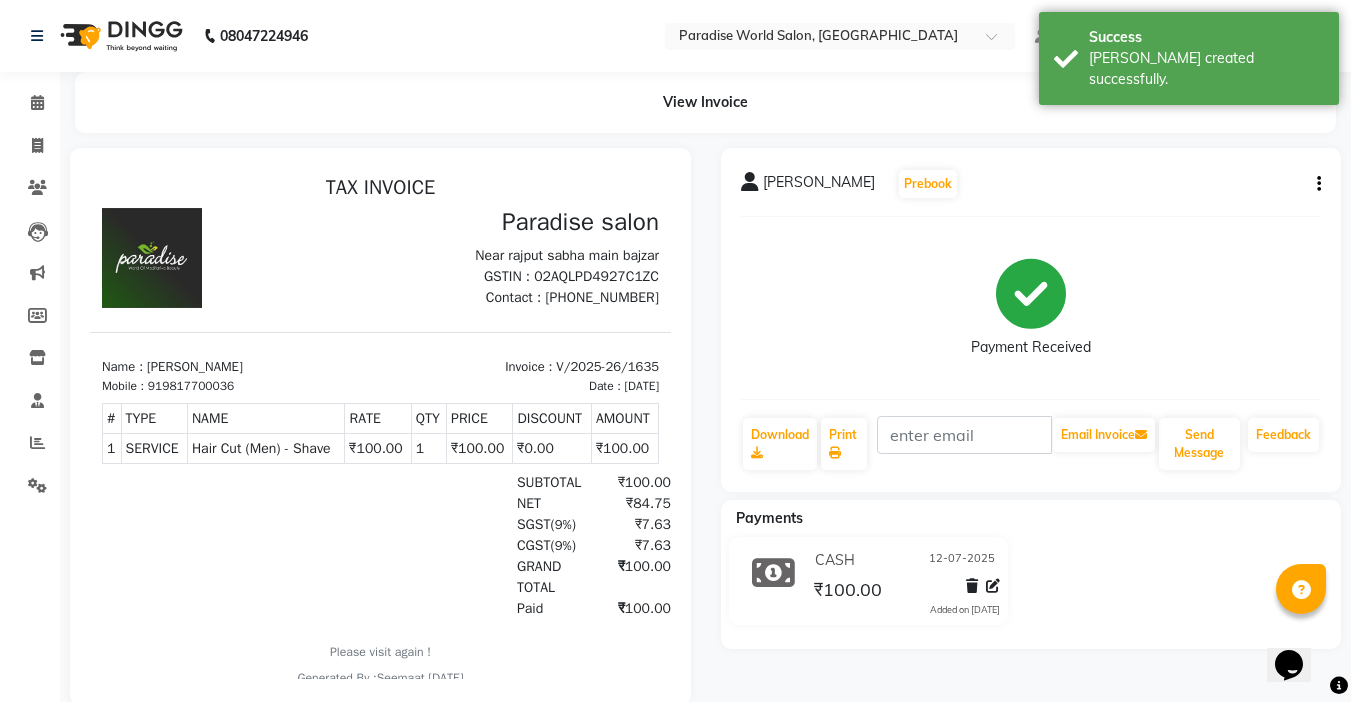 scroll, scrollTop: 0, scrollLeft: 0, axis: both 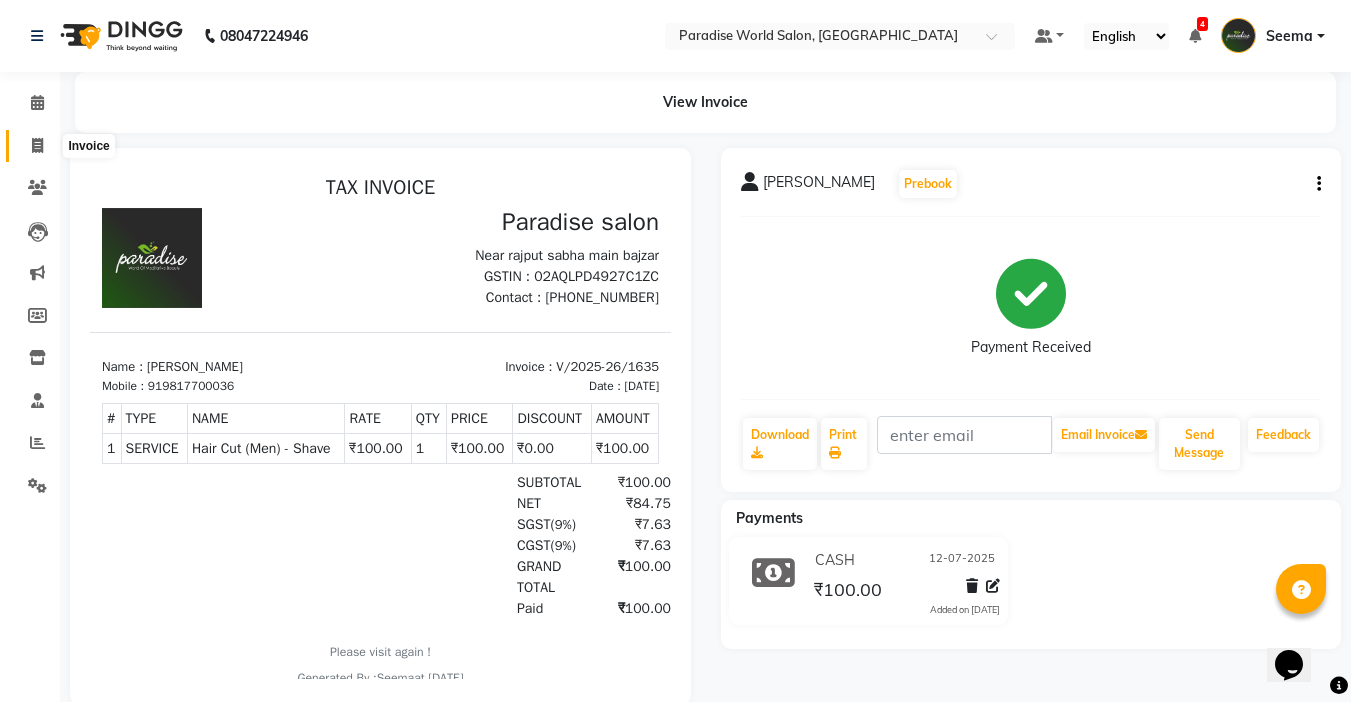 click 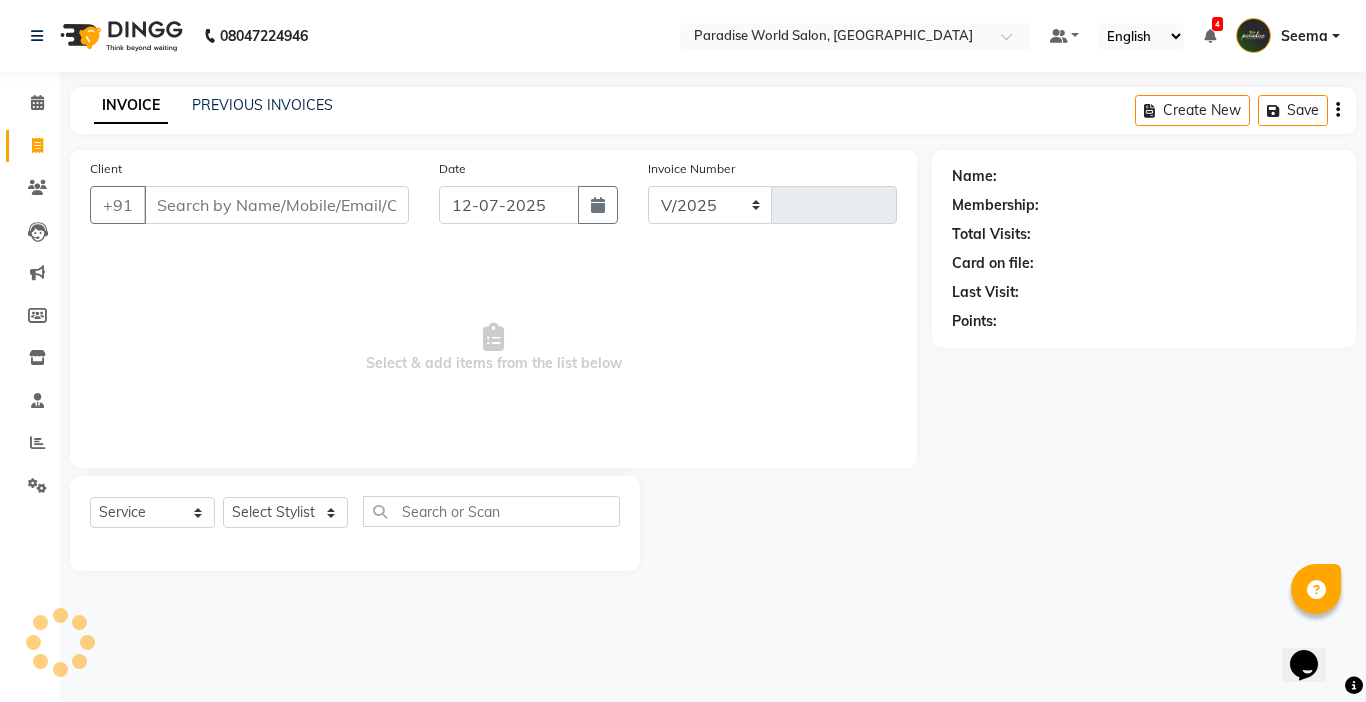 select on "4451" 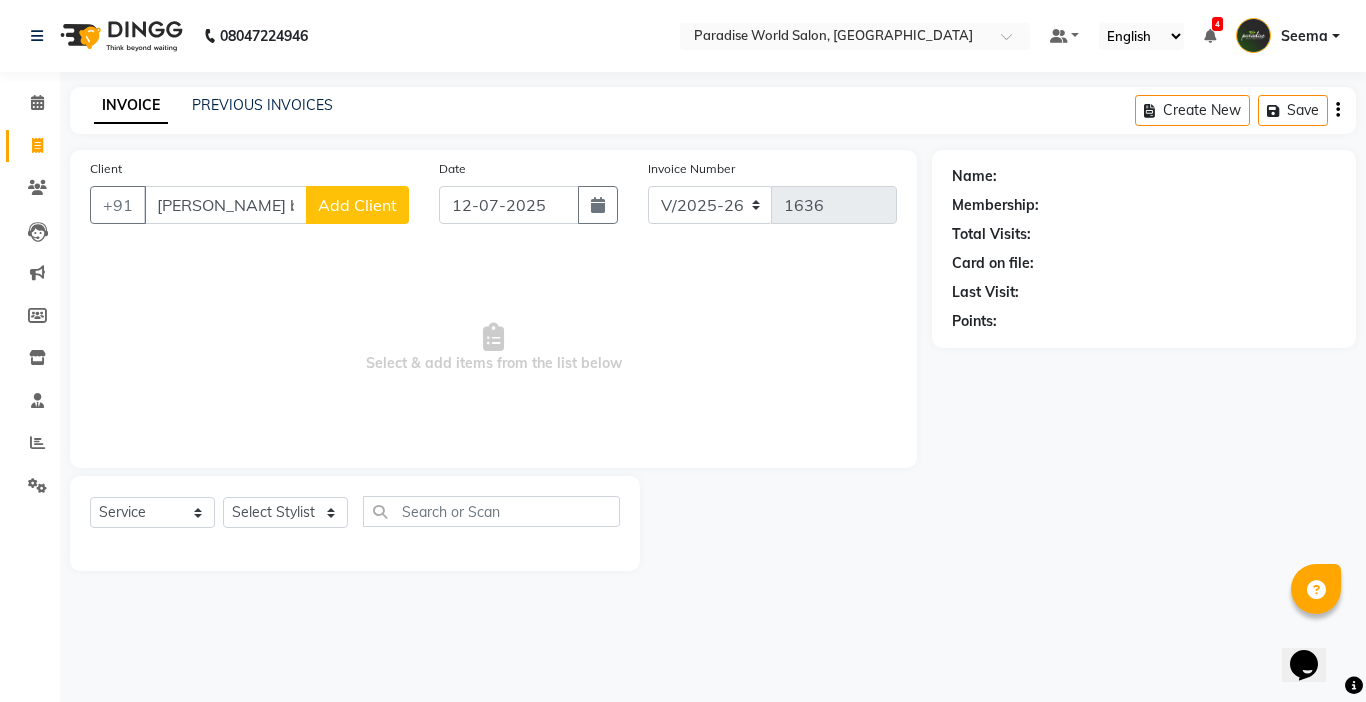 click on "[PERSON_NAME] bank" at bounding box center (225, 205) 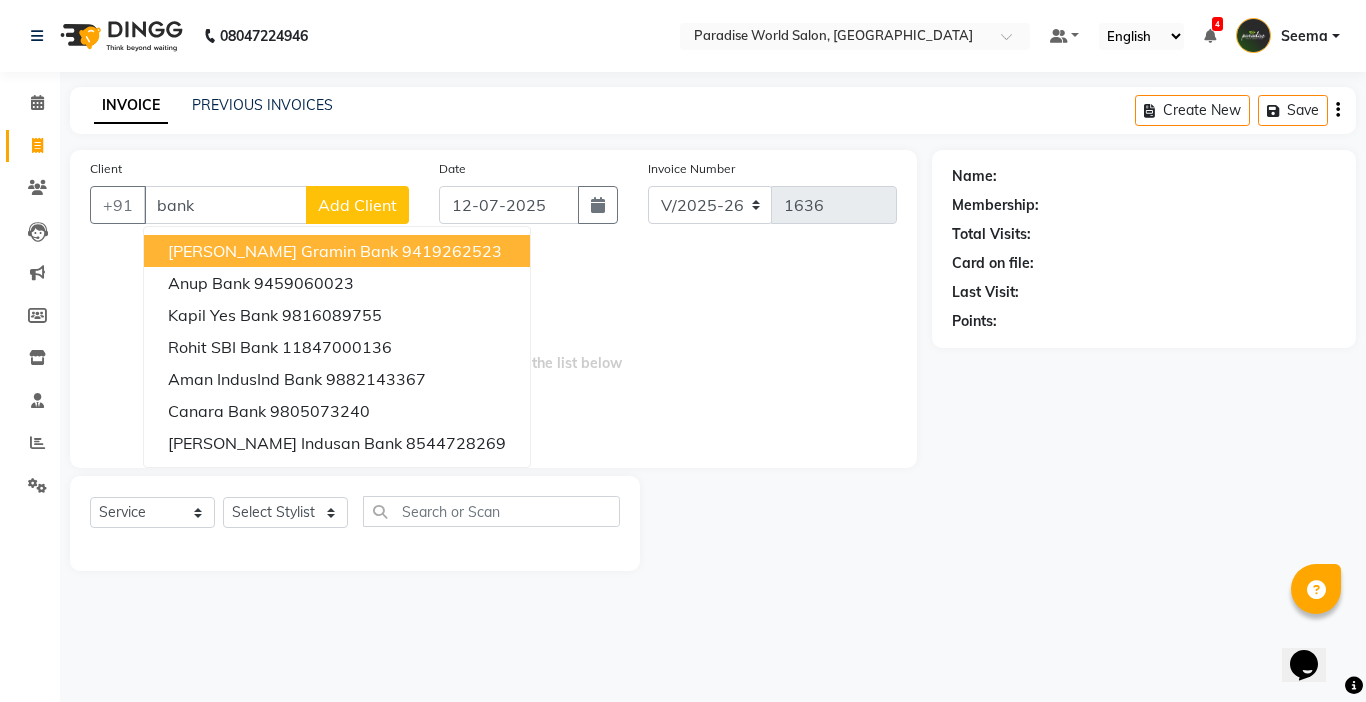 click on "bank" at bounding box center (225, 205) 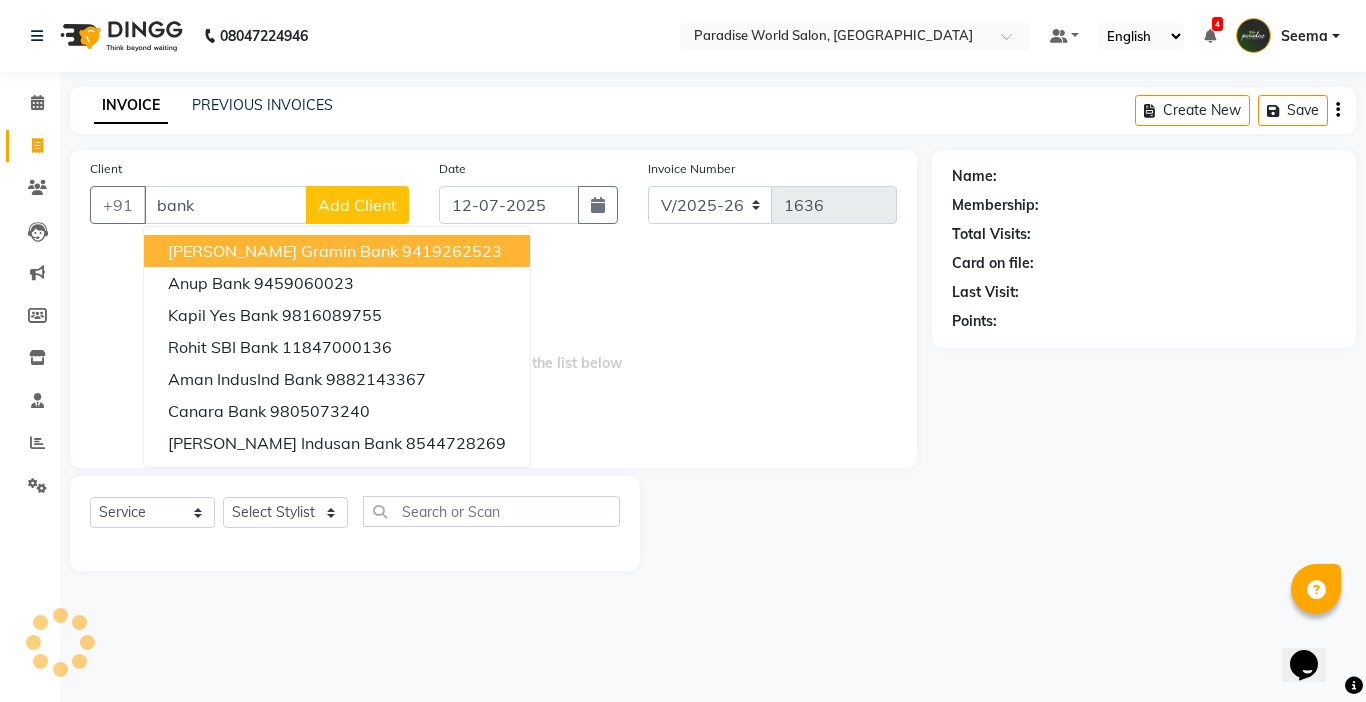 drag, startPoint x: 243, startPoint y: 211, endPoint x: 0, endPoint y: 169, distance: 246.60292 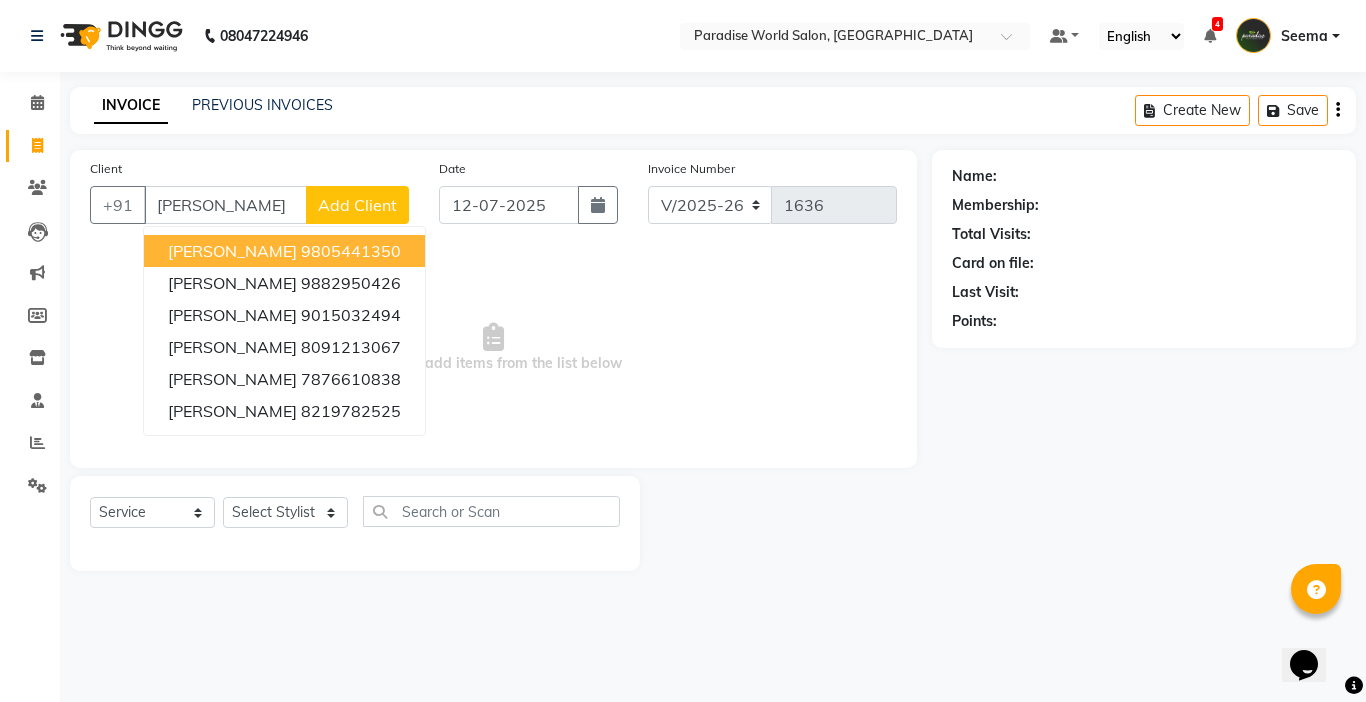 click on "9805441350" at bounding box center [351, 251] 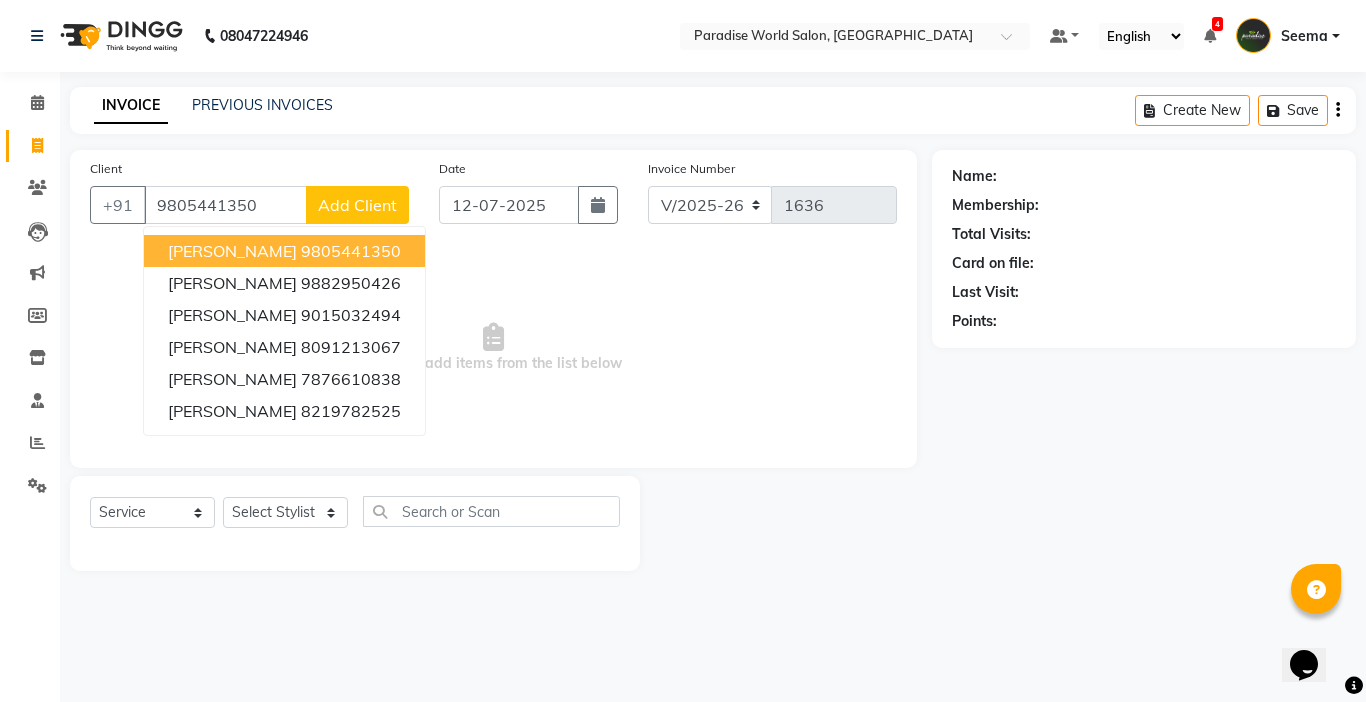 type on "9805441350" 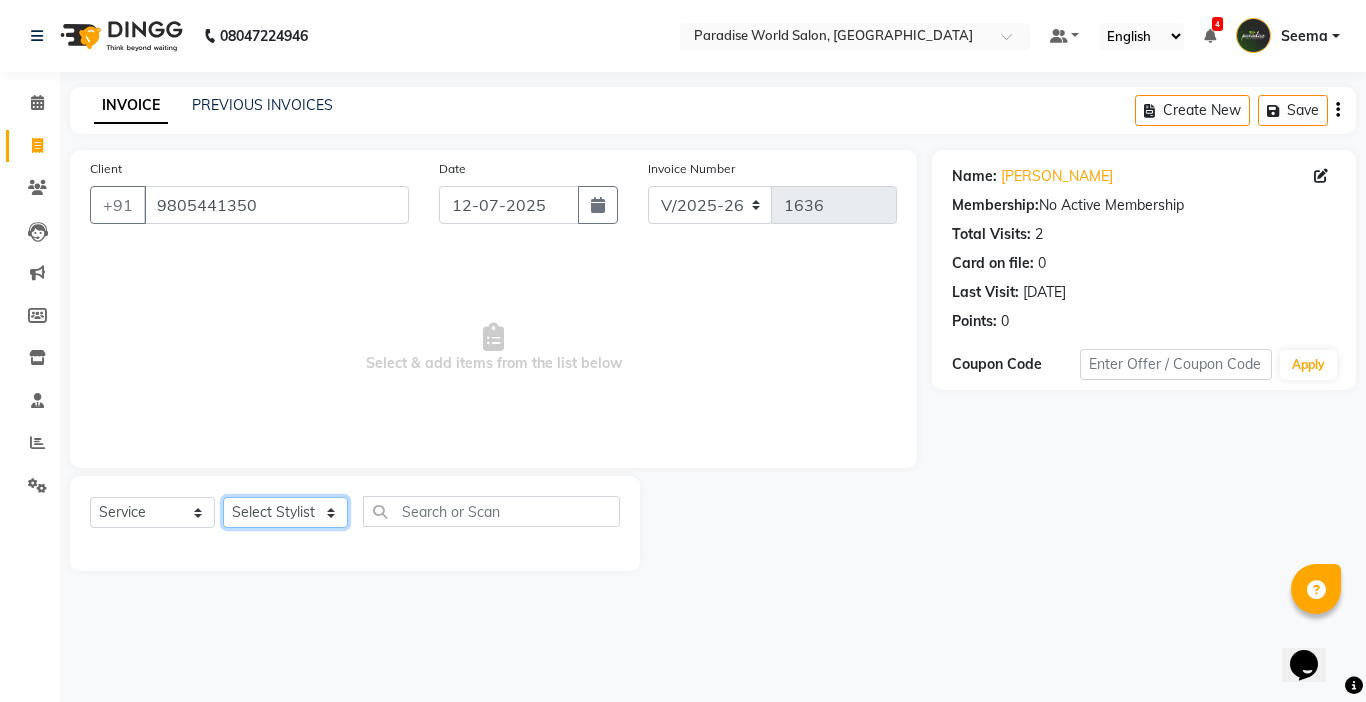 click on "Select Stylist [PERSON_NAME]  [PERSON_NAME] [PERSON_NAME] company Deepak [PERSON_NAME] [PERSON_NAME] [PERSON_NAME] Love preet [PERSON_NAME] student [PERSON_NAME] [PERSON_NAME] [PERSON_NAME] [PERSON_NAME] Student Seema [PERSON_NAME] - Student [PERSON_NAME] [PERSON_NAME] Vikas Vishal" 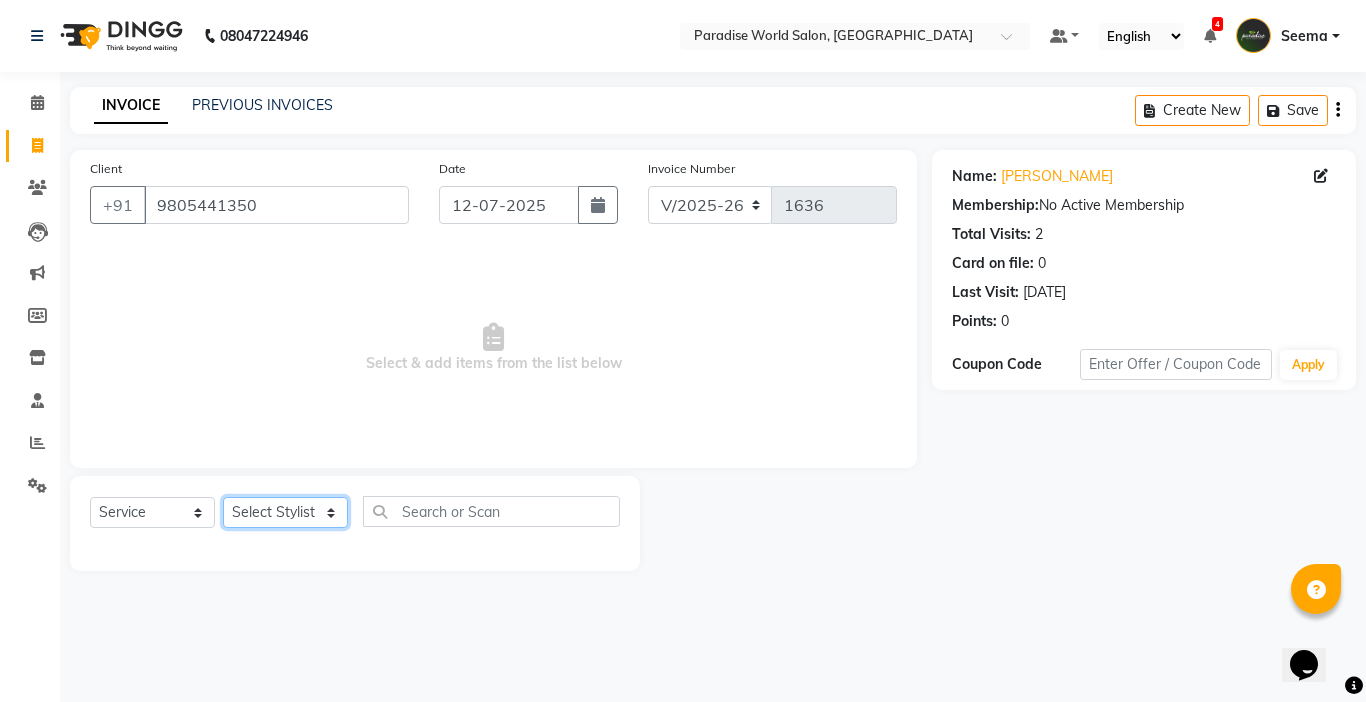 select on "24938" 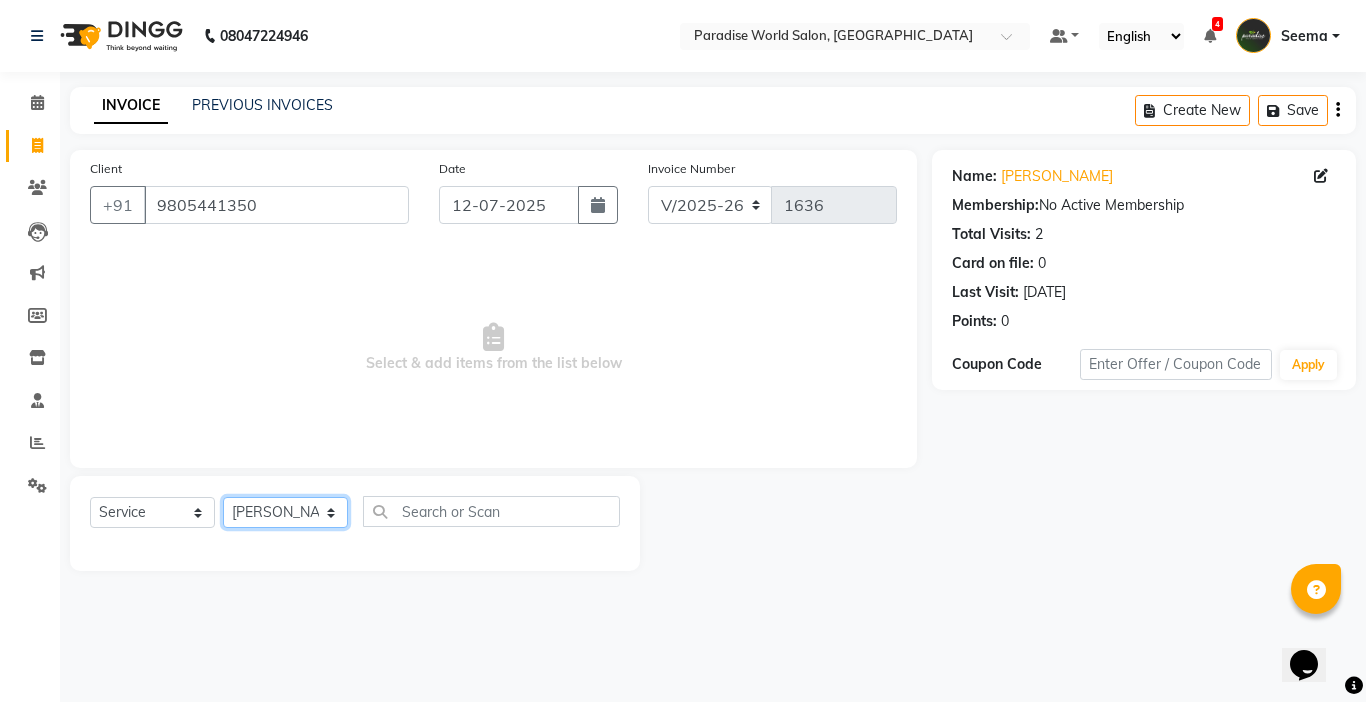 click on "Select Stylist [PERSON_NAME]  [PERSON_NAME] [PERSON_NAME] company Deepak [PERSON_NAME] [PERSON_NAME] [PERSON_NAME] Love preet [PERSON_NAME] student [PERSON_NAME] [PERSON_NAME] [PERSON_NAME] [PERSON_NAME] Student Seema [PERSON_NAME] - Student [PERSON_NAME] [PERSON_NAME] Vikas Vishal" 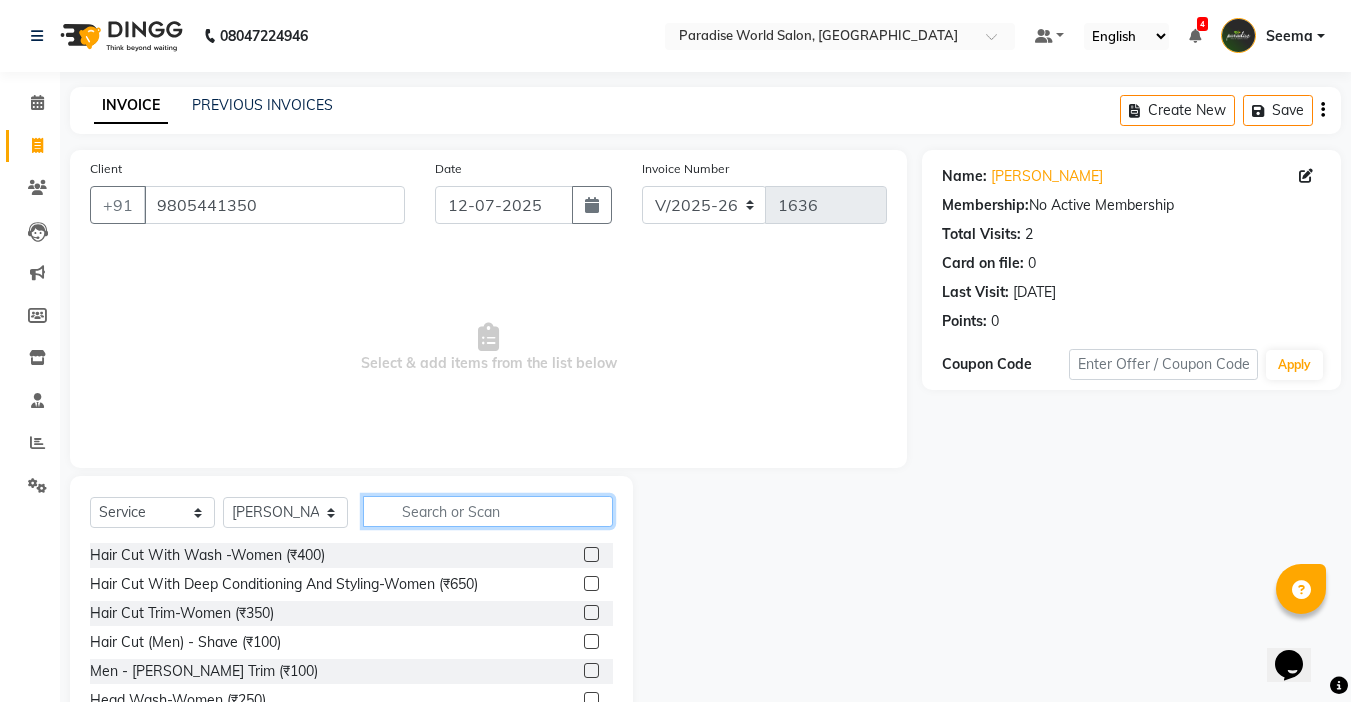 click 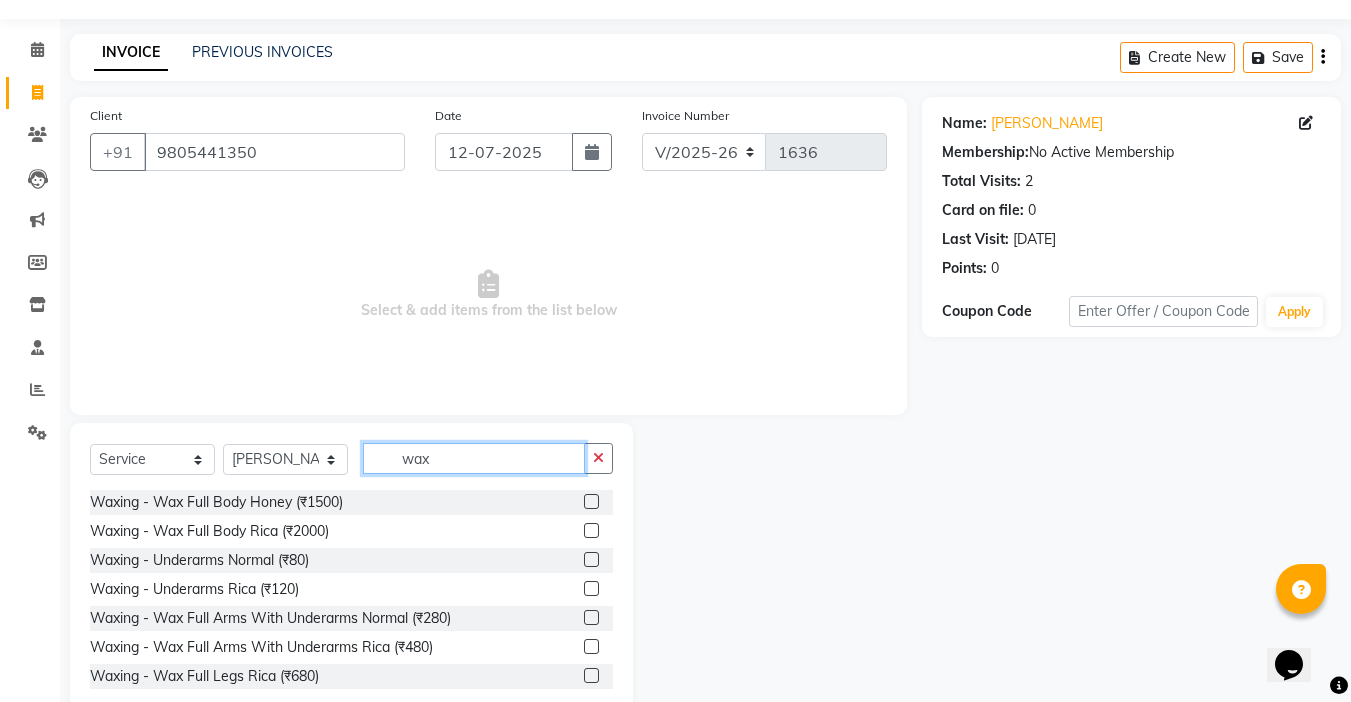 scroll, scrollTop: 99, scrollLeft: 0, axis: vertical 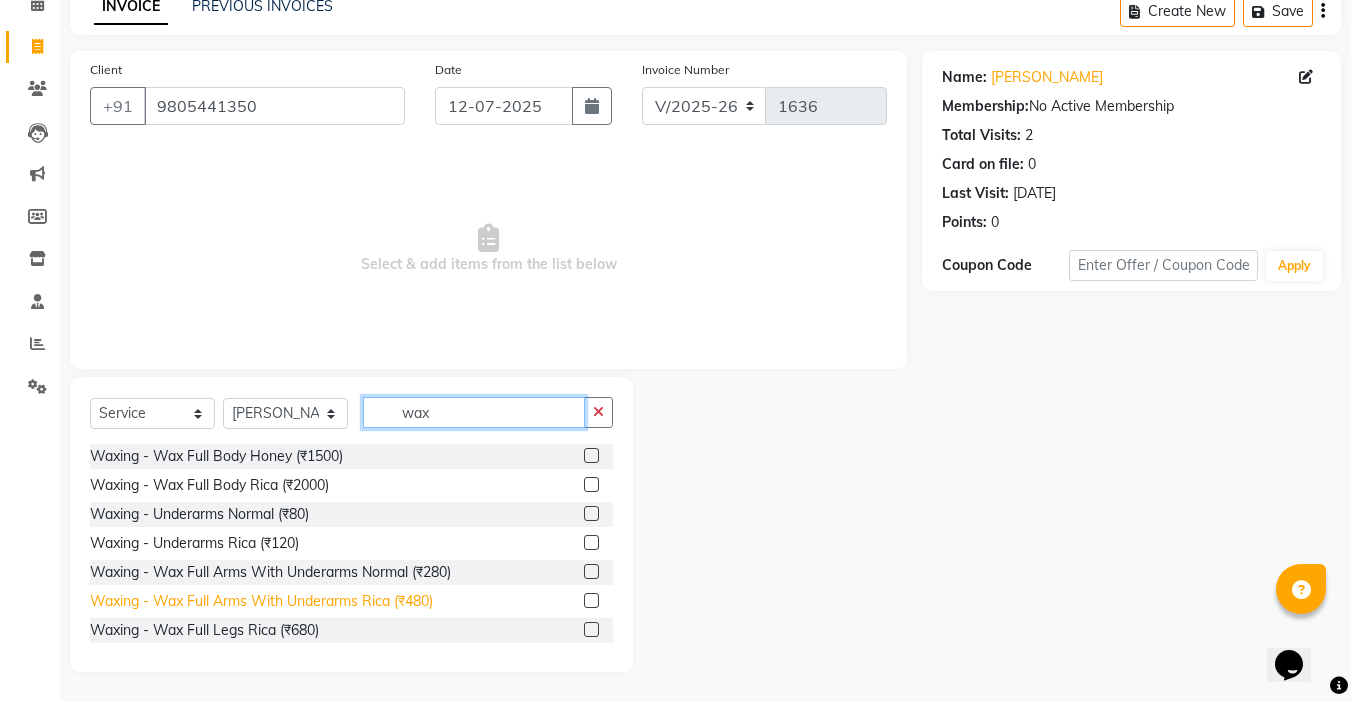 type on "wax" 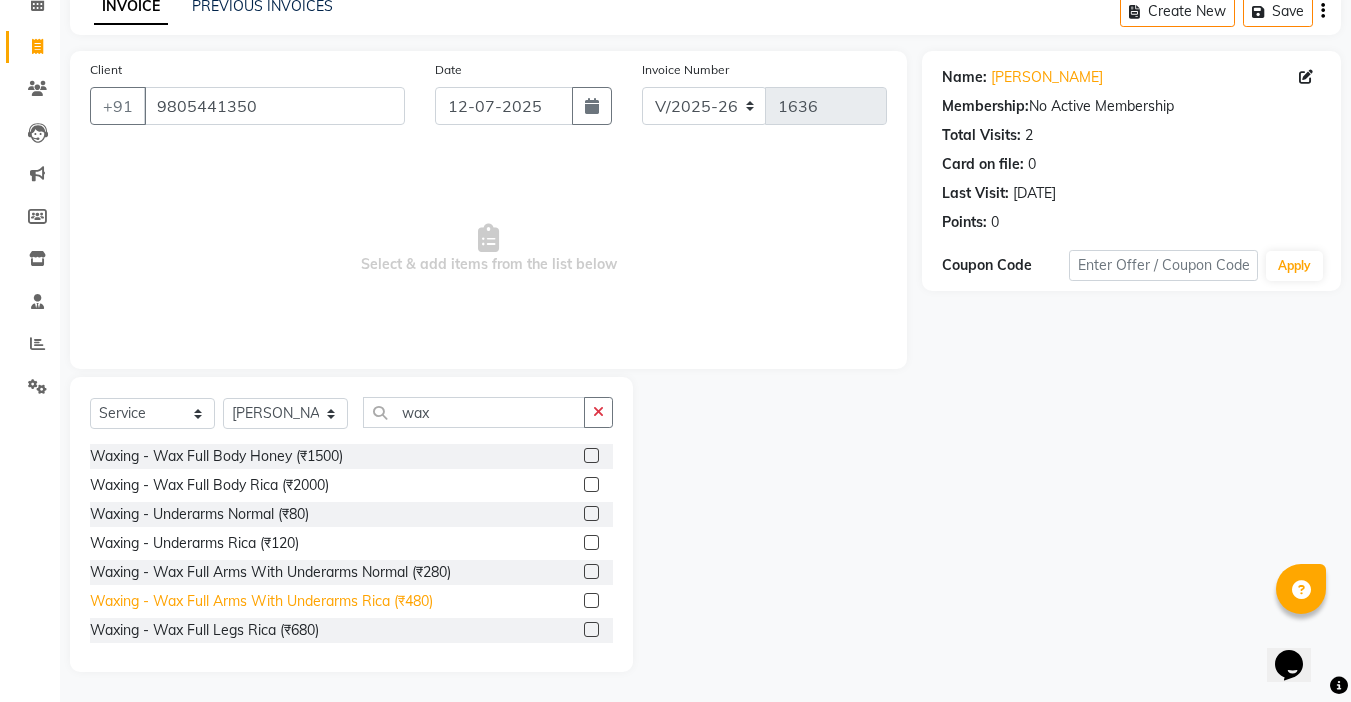 click on "Waxing   -  Wax Full Arms With Underarms Rica (₹480)" 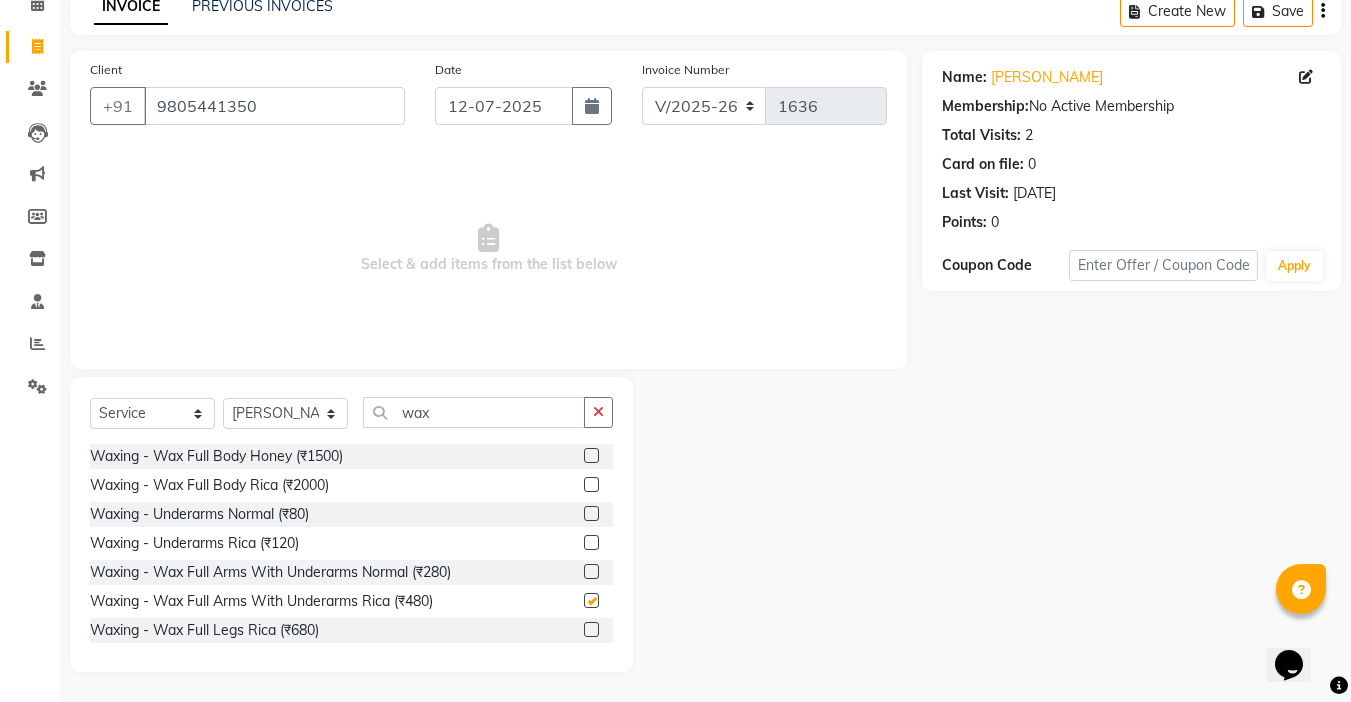 checkbox on "false" 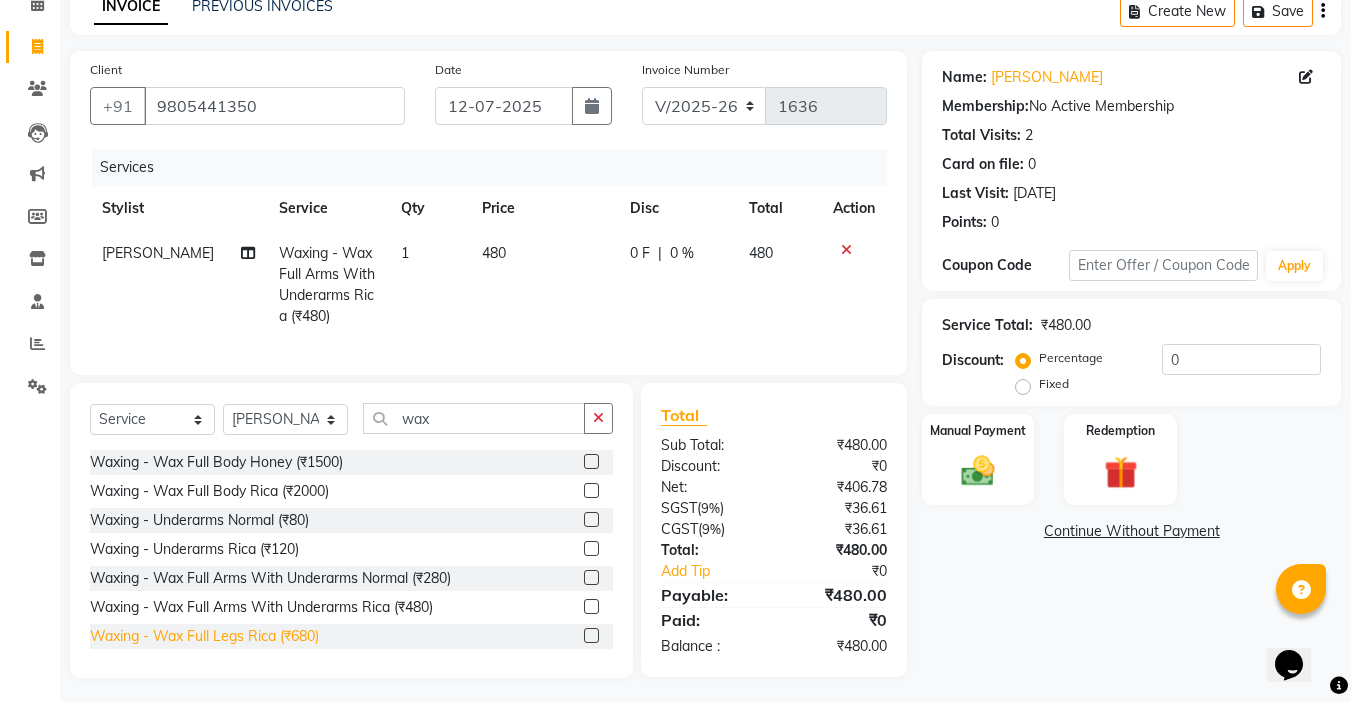 click on "Waxing   -  Wax Full Legs Rica (₹680)" 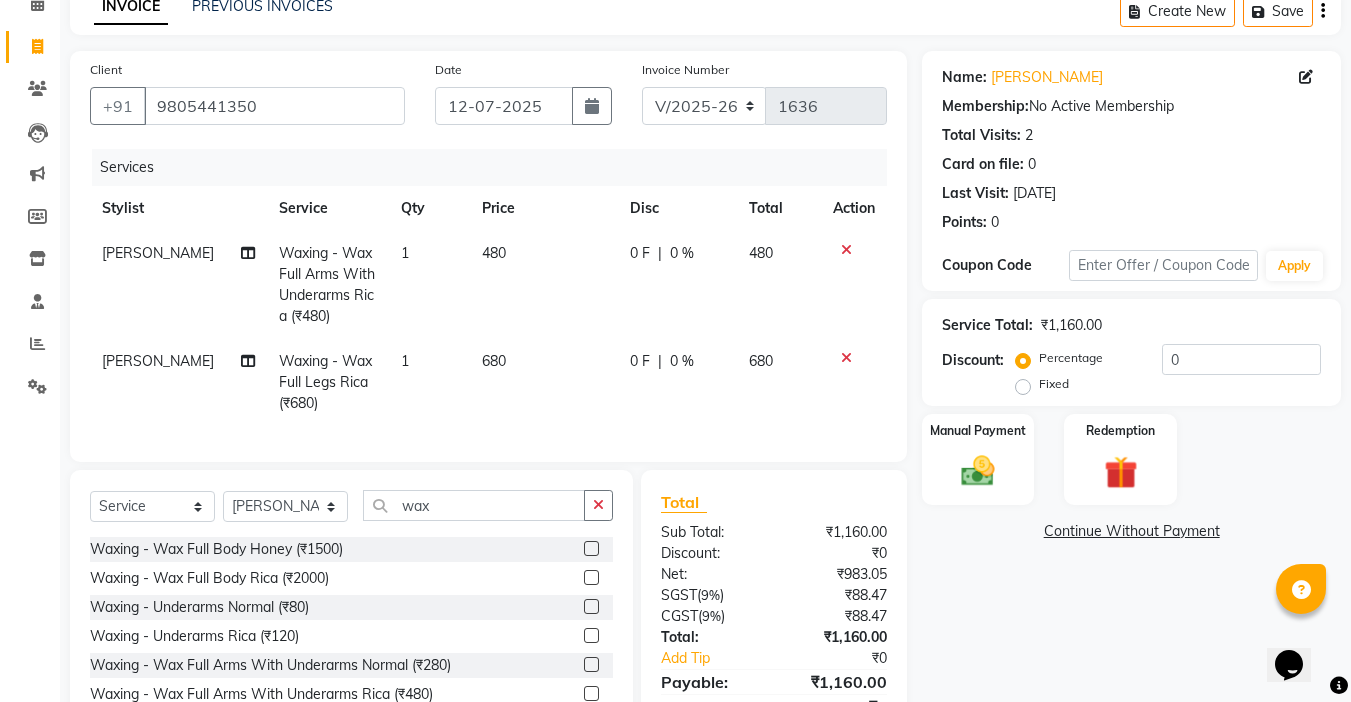checkbox on "false" 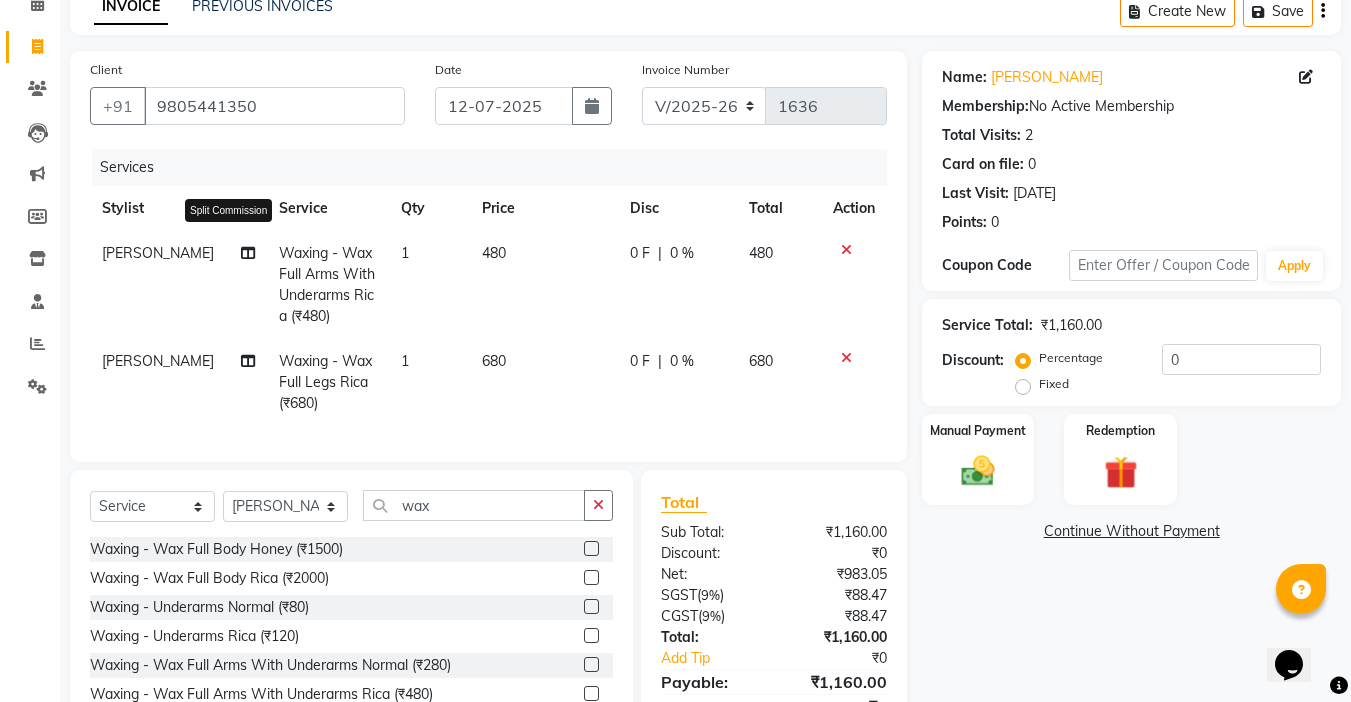 click 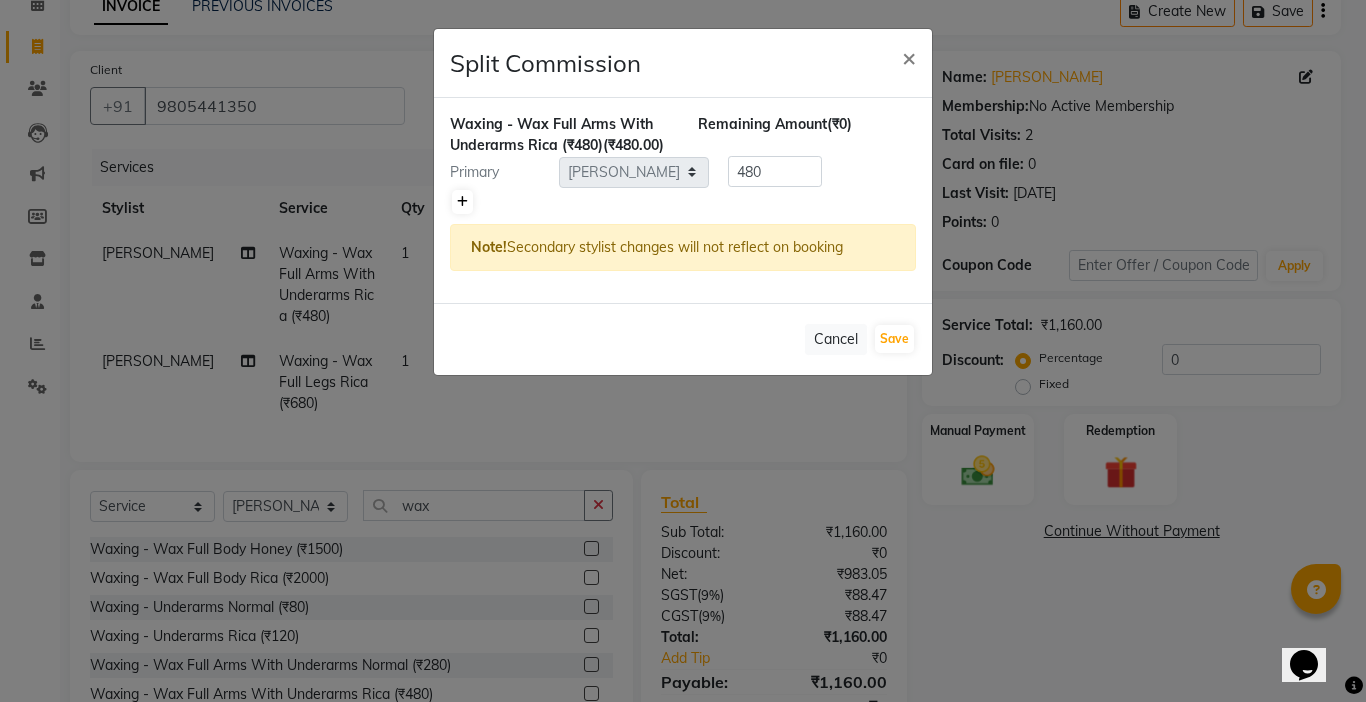 click 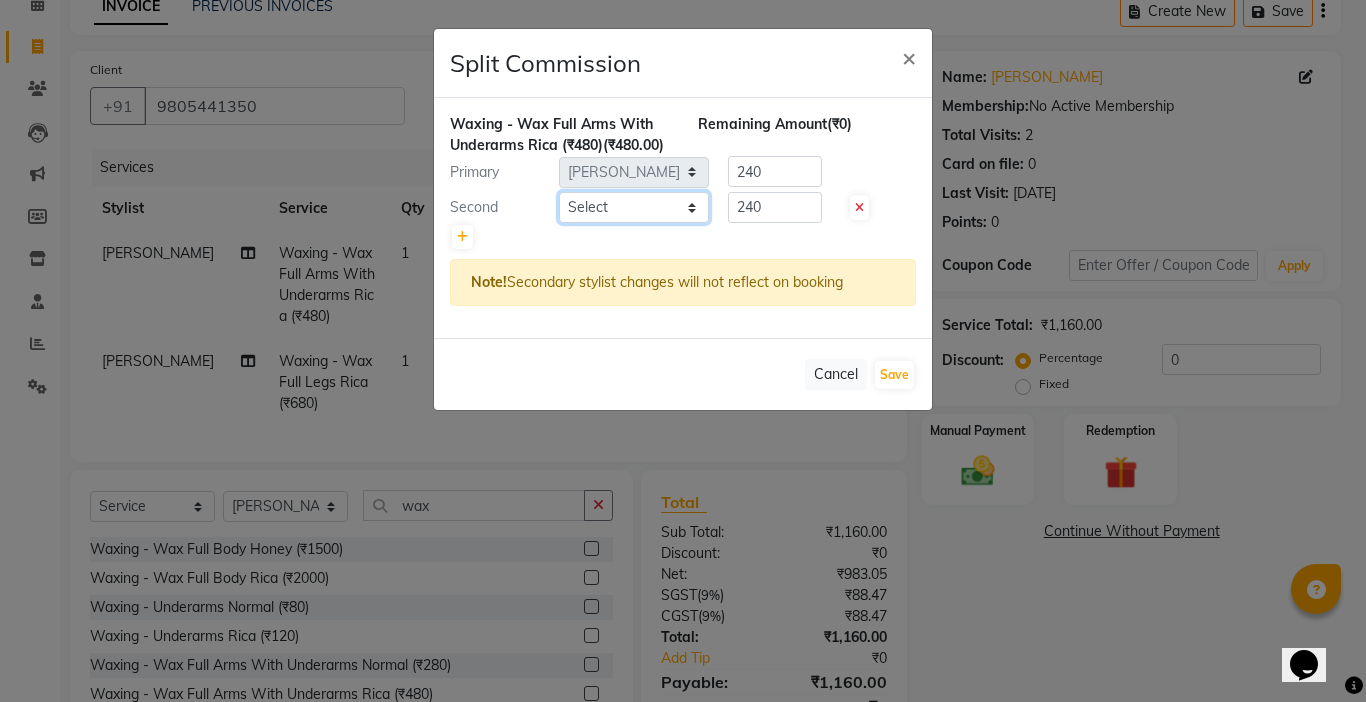 click on "Select  [PERSON_NAME]    [PERSON_NAME]   [PERSON_NAME]   company   Deepak   [PERSON_NAME]   [PERSON_NAME]   [PERSON_NAME]   Love preet   [PERSON_NAME] student   [PERSON_NAME]   [PERSON_NAME]   [PERSON_NAME]   [PERSON_NAME] Student   Seema   [PERSON_NAME] - Student   Shweta    [PERSON_NAME]   [PERSON_NAME]   Vikas   Vishal" 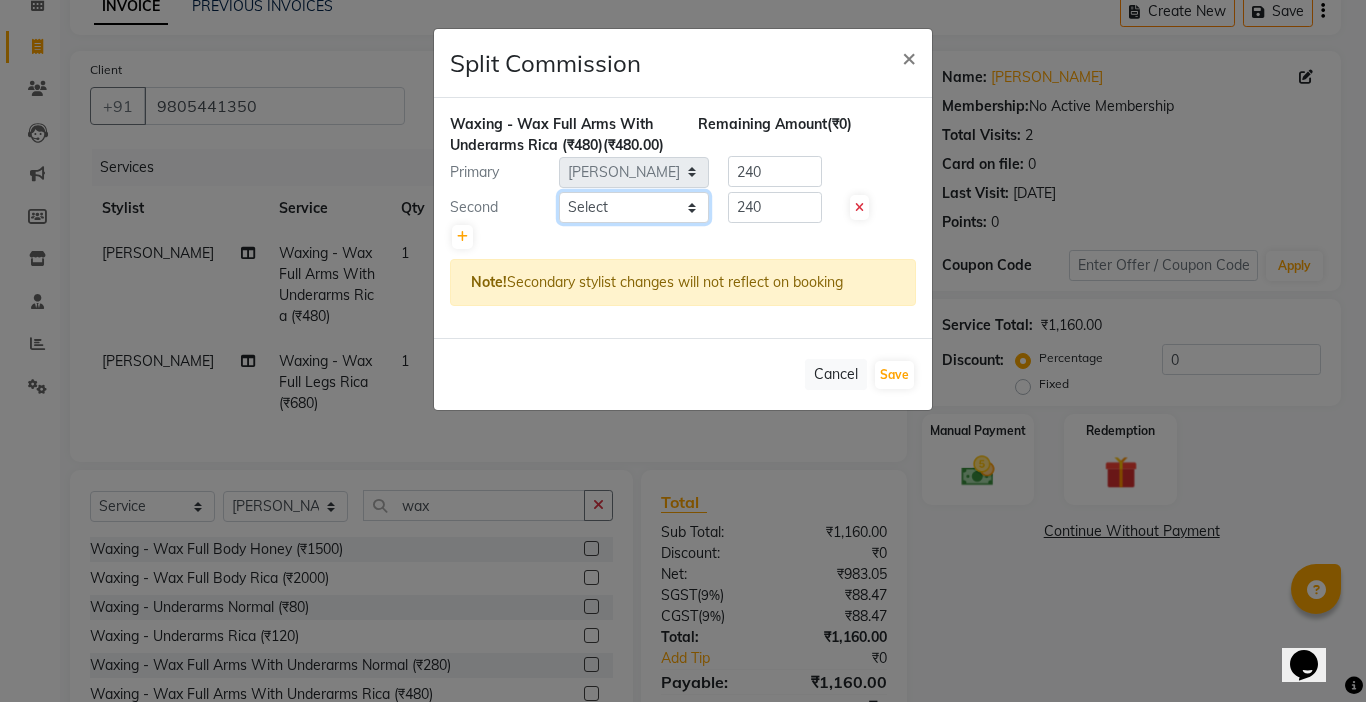 select on "57181" 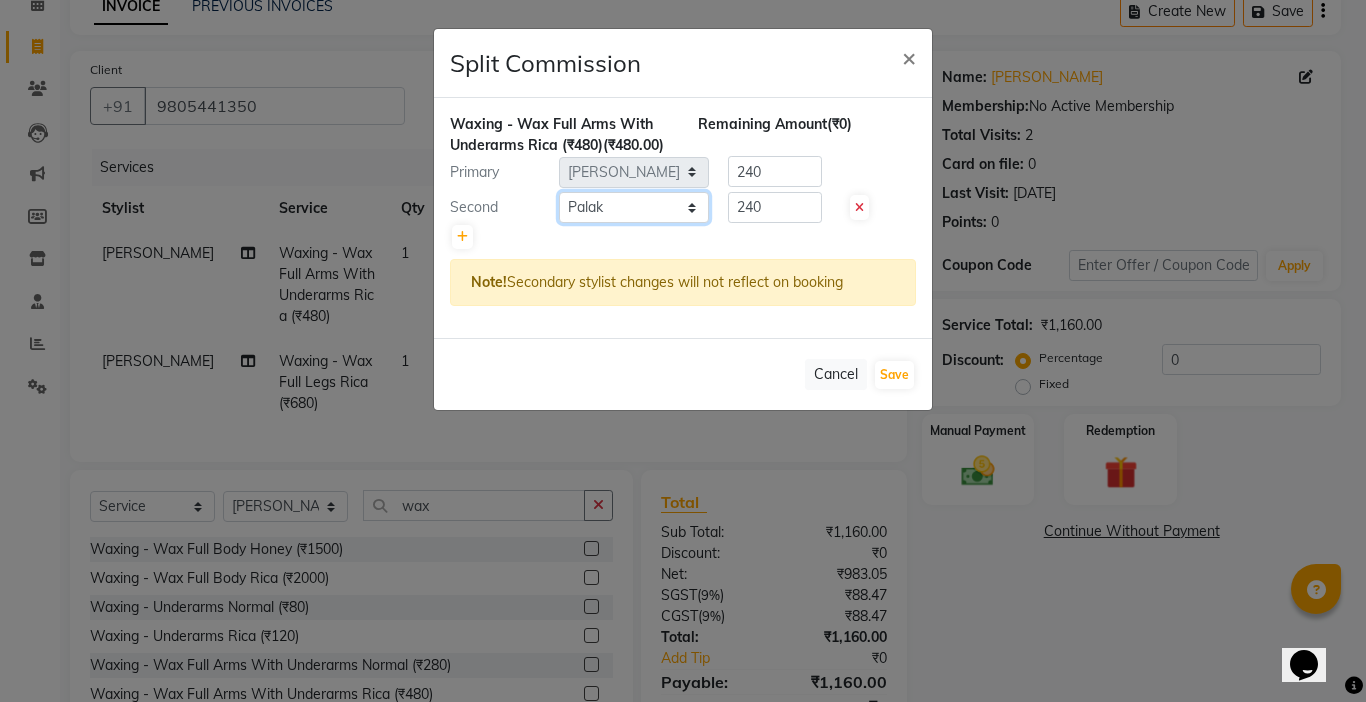 click on "Select  [PERSON_NAME]    [PERSON_NAME]   [PERSON_NAME]   company   Deepak   [PERSON_NAME]   [PERSON_NAME]   [PERSON_NAME]   Love preet   [PERSON_NAME] student   [PERSON_NAME]   [PERSON_NAME]   [PERSON_NAME]   [PERSON_NAME] Student   Seema   [PERSON_NAME] - Student   Shweta    [PERSON_NAME]   [PERSON_NAME]   Vikas   Vishal" 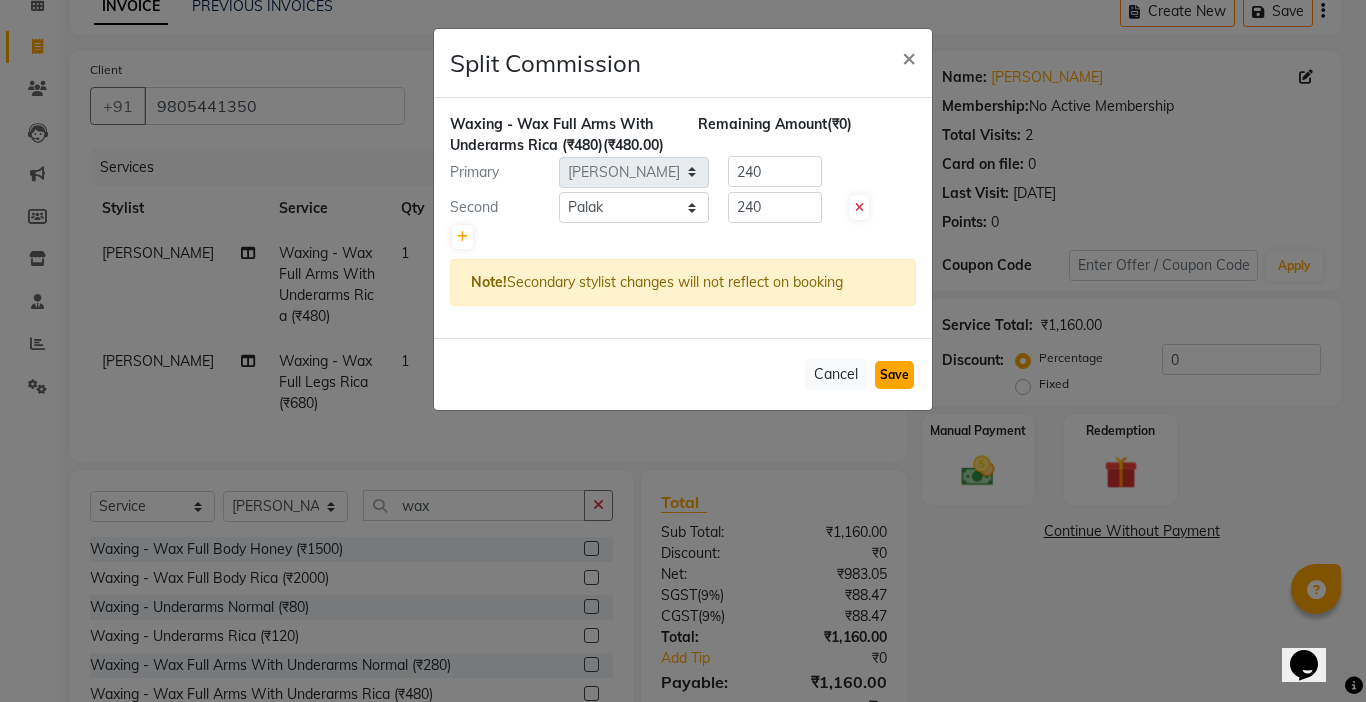 click on "Save" 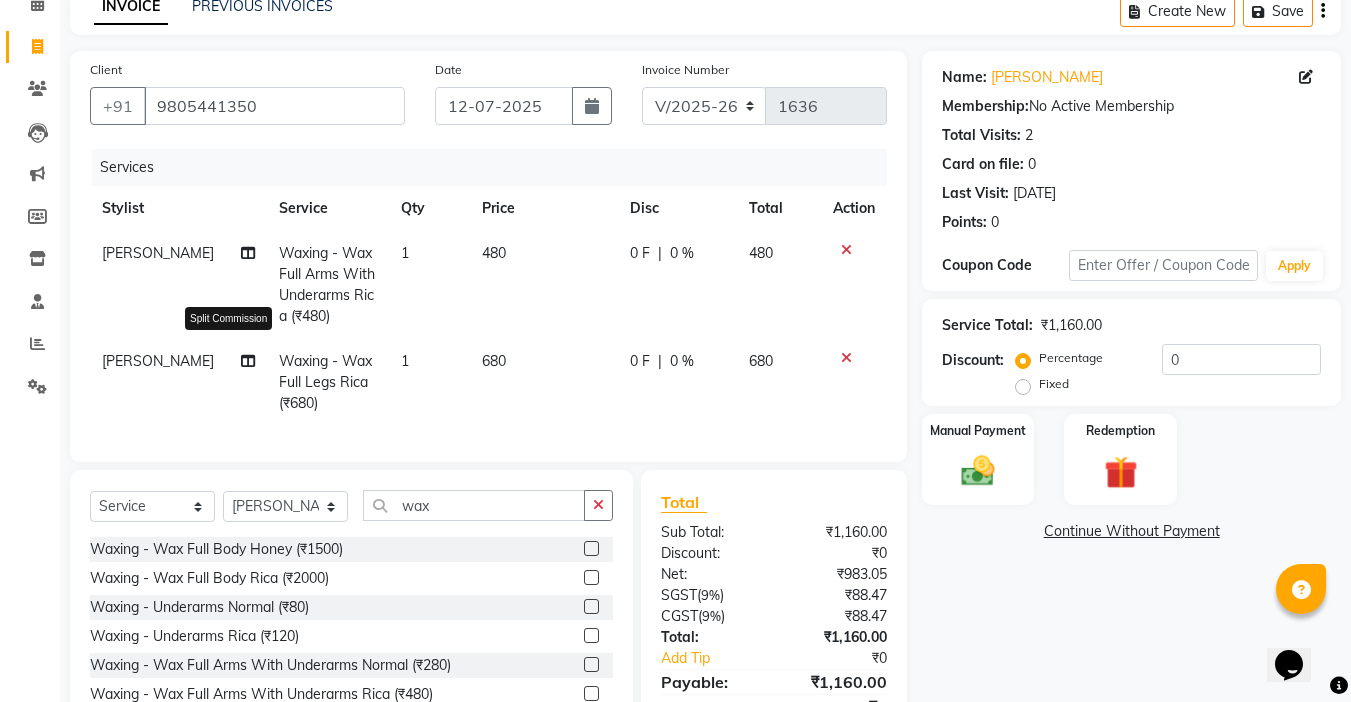 click 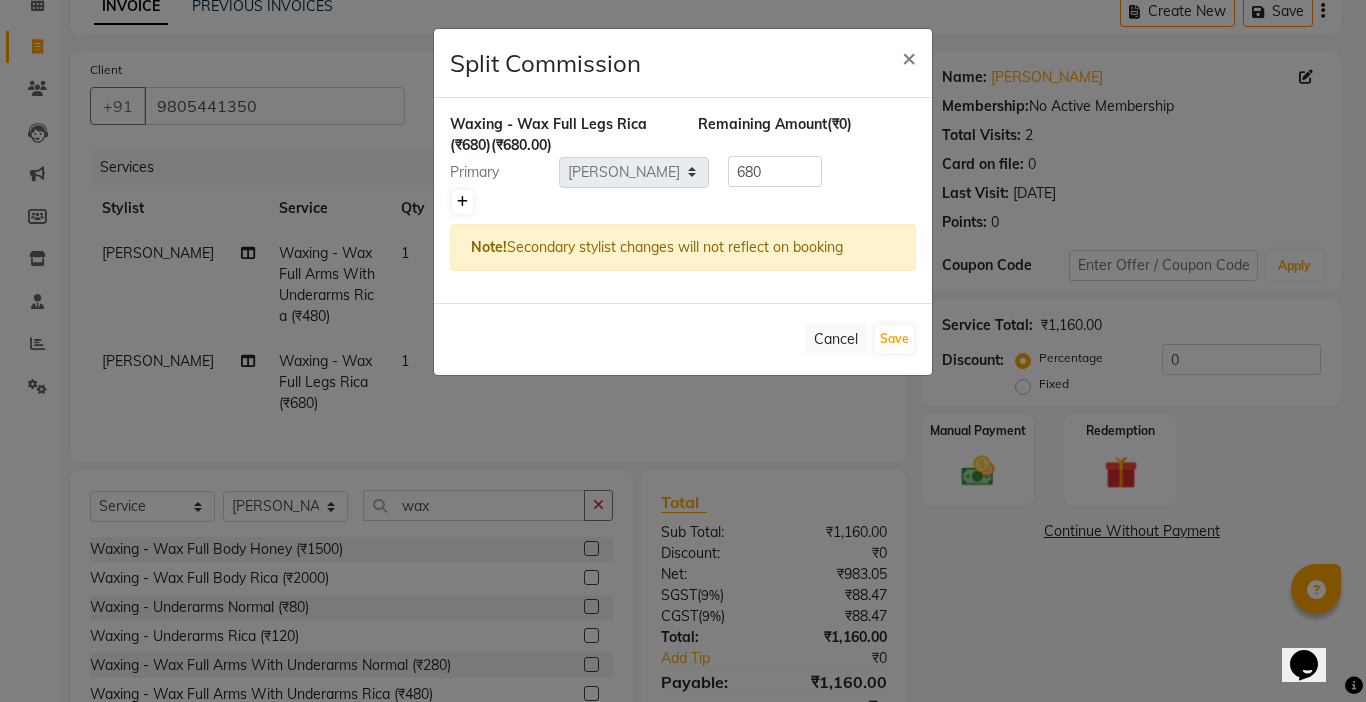 click 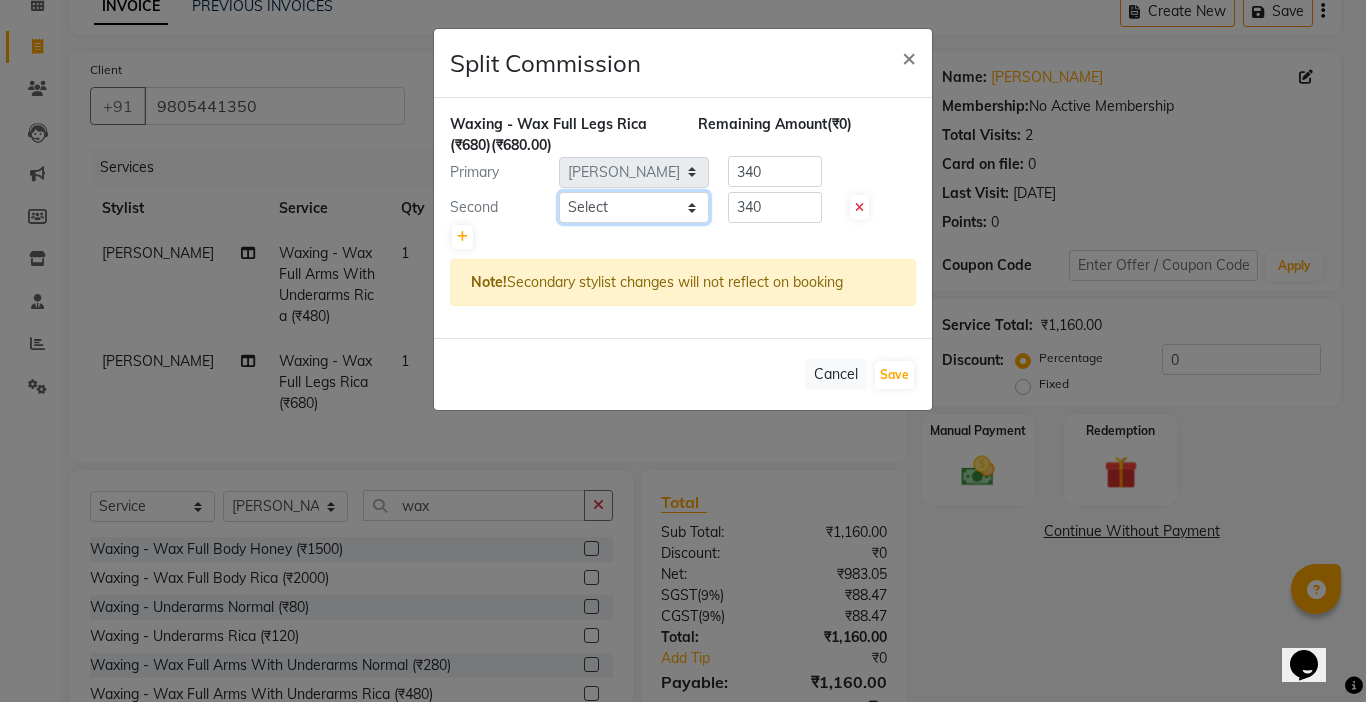 click on "Select  [PERSON_NAME]    [PERSON_NAME]   [PERSON_NAME]   company   Deepak   [PERSON_NAME]   [PERSON_NAME]   [PERSON_NAME]   Love preet   [PERSON_NAME] student   [PERSON_NAME]   [PERSON_NAME]   [PERSON_NAME]   [PERSON_NAME] Student   Seema   [PERSON_NAME] - Student   Shweta    [PERSON_NAME]   [PERSON_NAME]   Vikas   Vishal" 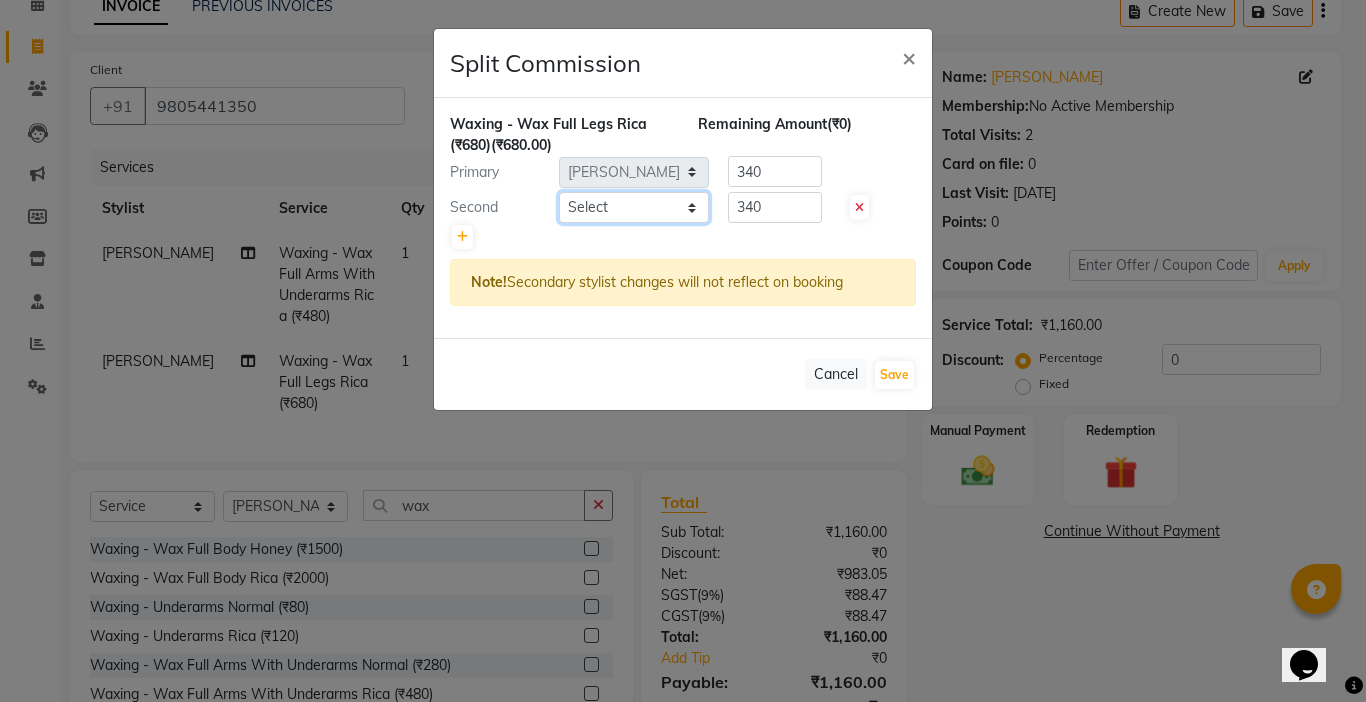 select on "57181" 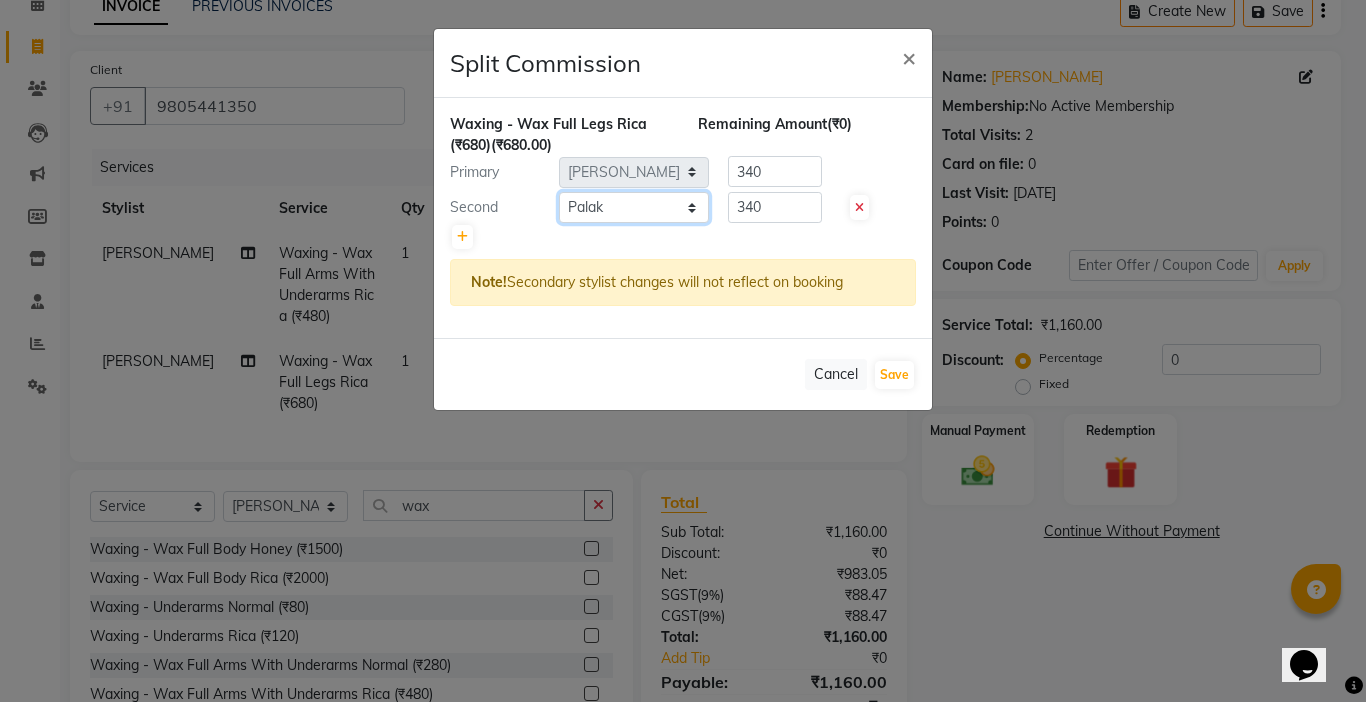click on "Select  [PERSON_NAME]    [PERSON_NAME]   [PERSON_NAME]   company   Deepak   [PERSON_NAME]   [PERSON_NAME]   [PERSON_NAME]   Love preet   [PERSON_NAME] student   [PERSON_NAME]   [PERSON_NAME]   [PERSON_NAME]   [PERSON_NAME] Student   Seema   [PERSON_NAME] - Student   Shweta    [PERSON_NAME]   [PERSON_NAME]   Vikas   Vishal" 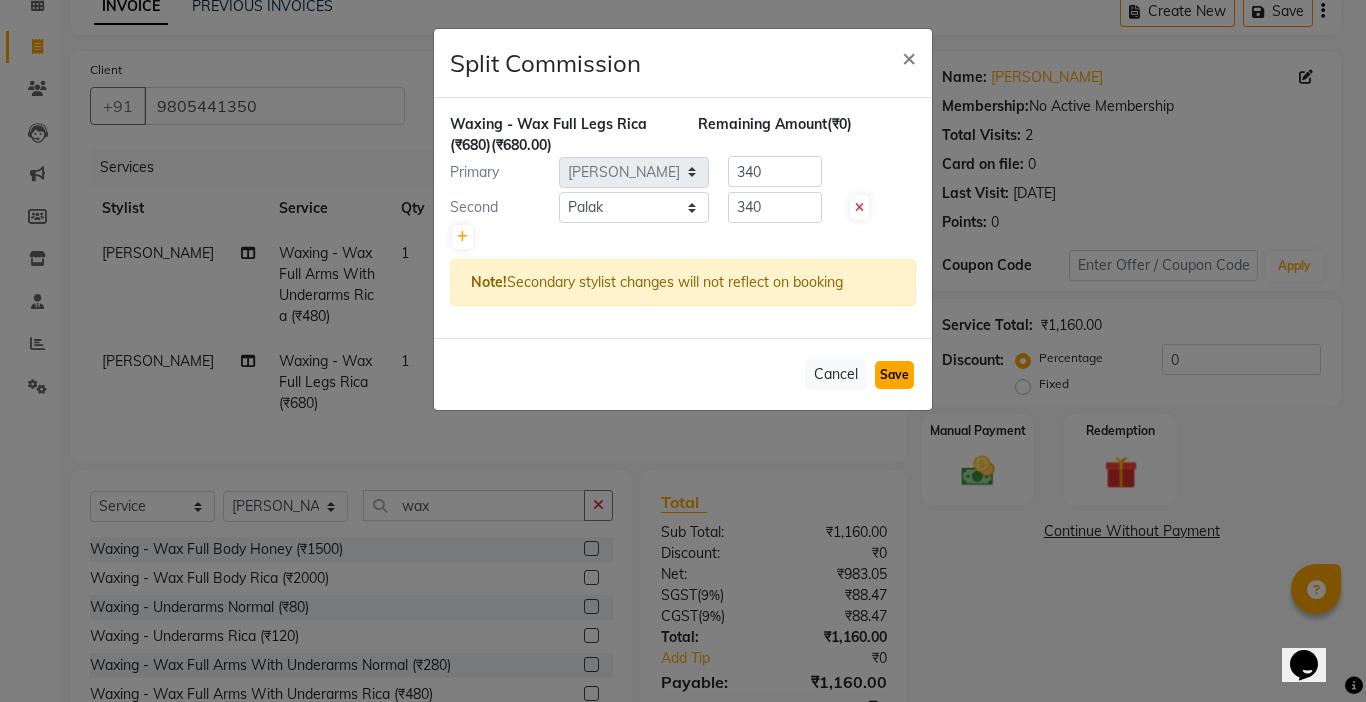 click on "Save" 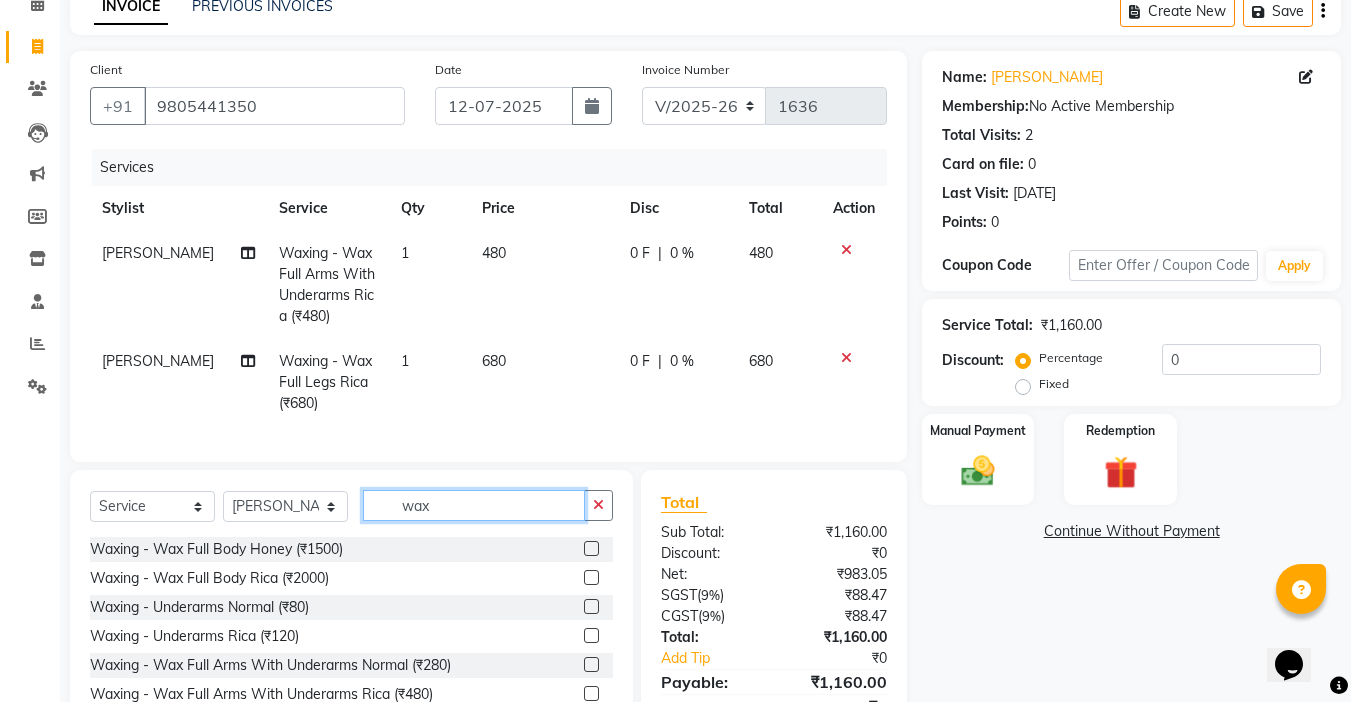 drag, startPoint x: 437, startPoint y: 523, endPoint x: 296, endPoint y: 523, distance: 141 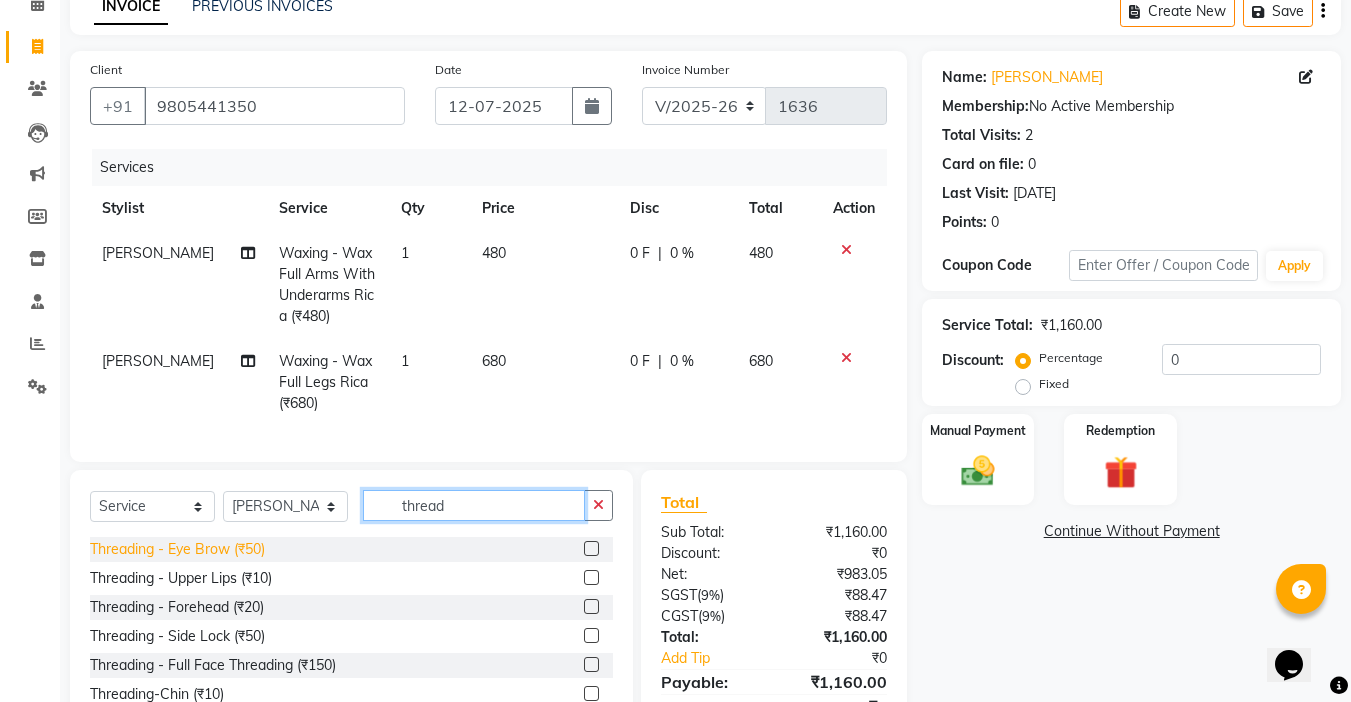 type on "thread" 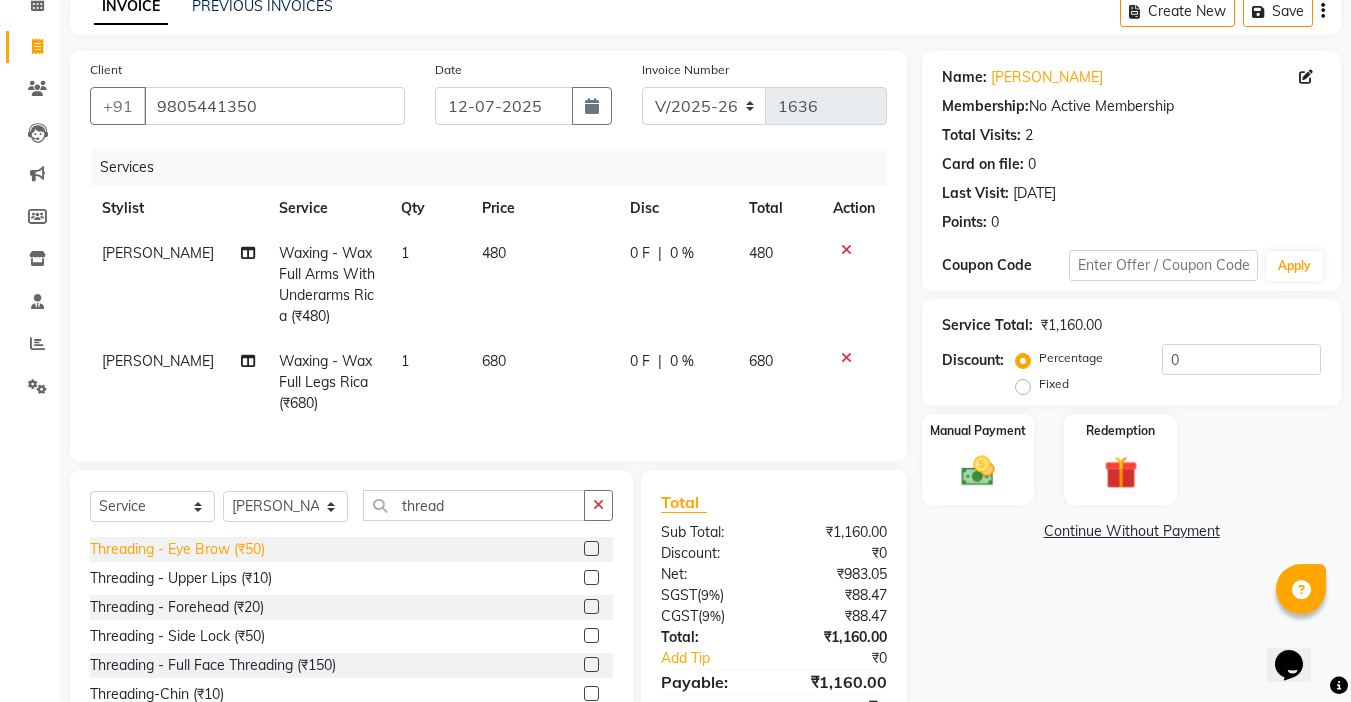 click on "Threading   -  Eye Brow (₹50)" 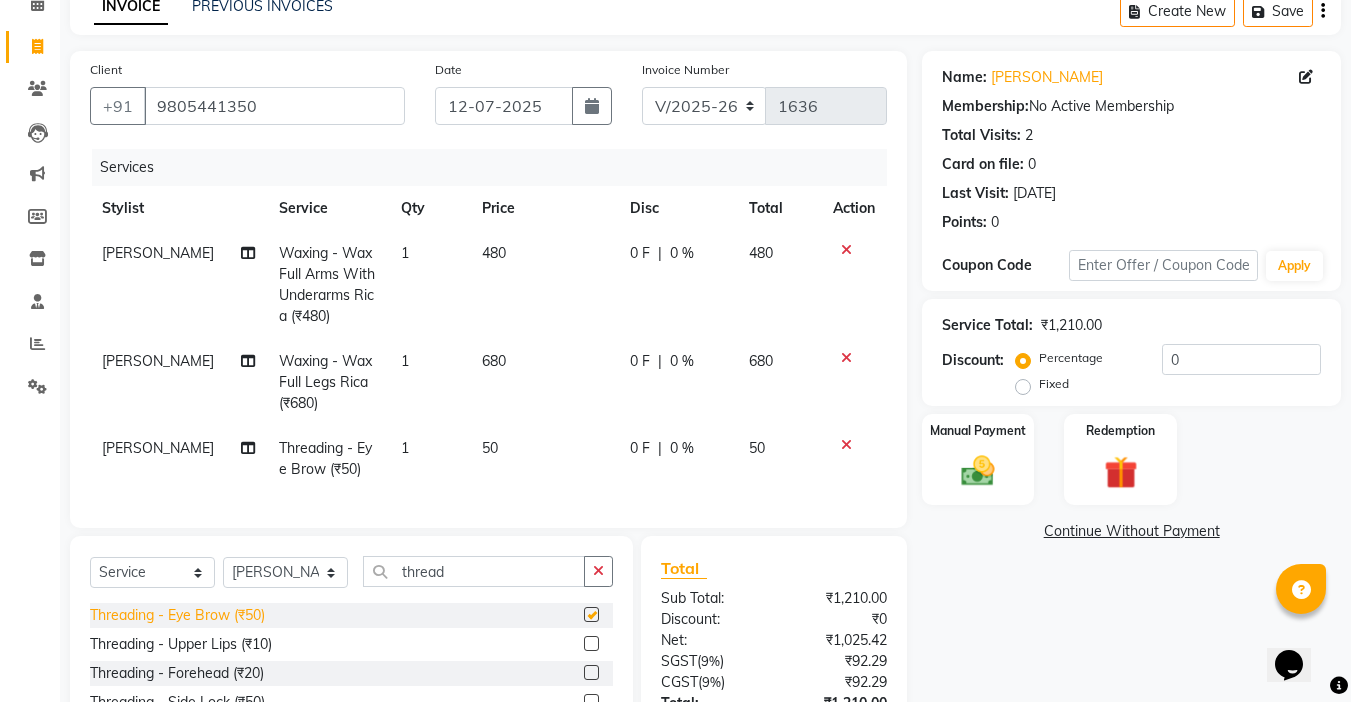 checkbox on "false" 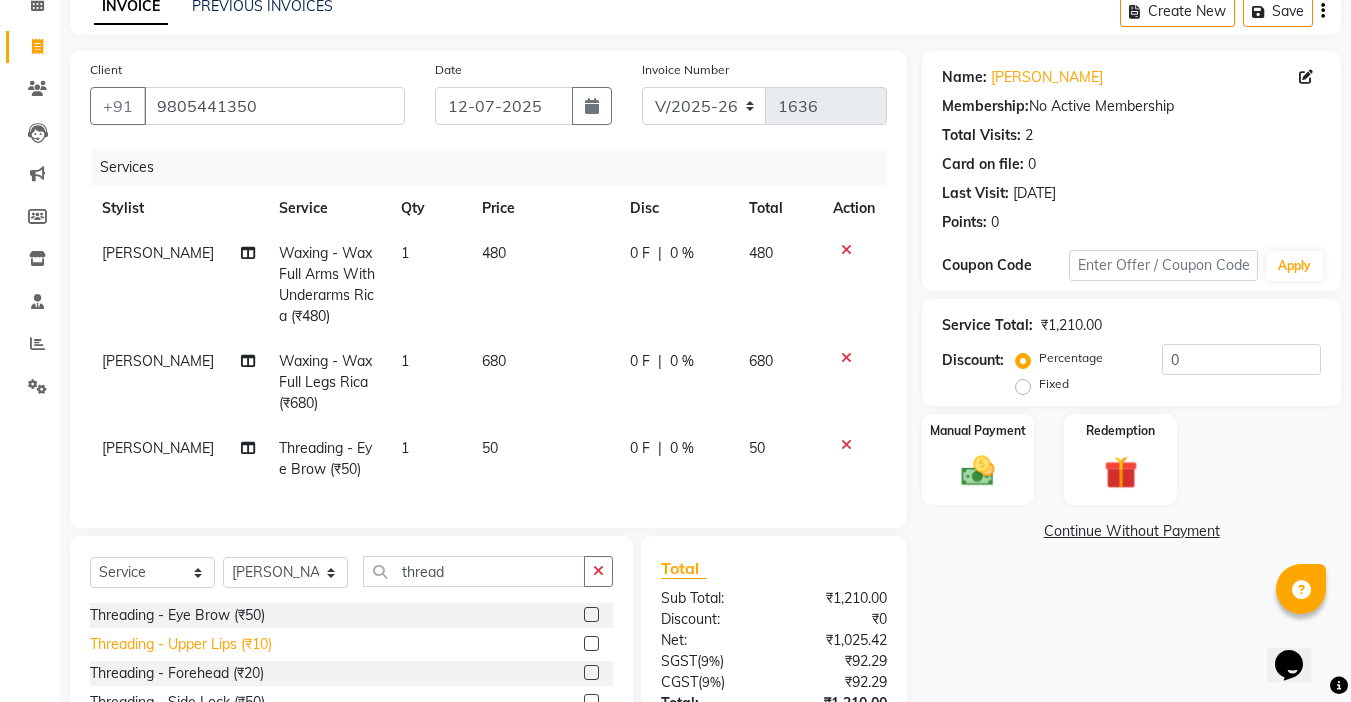 click on "Threading   -  Upper Lips (₹10)" 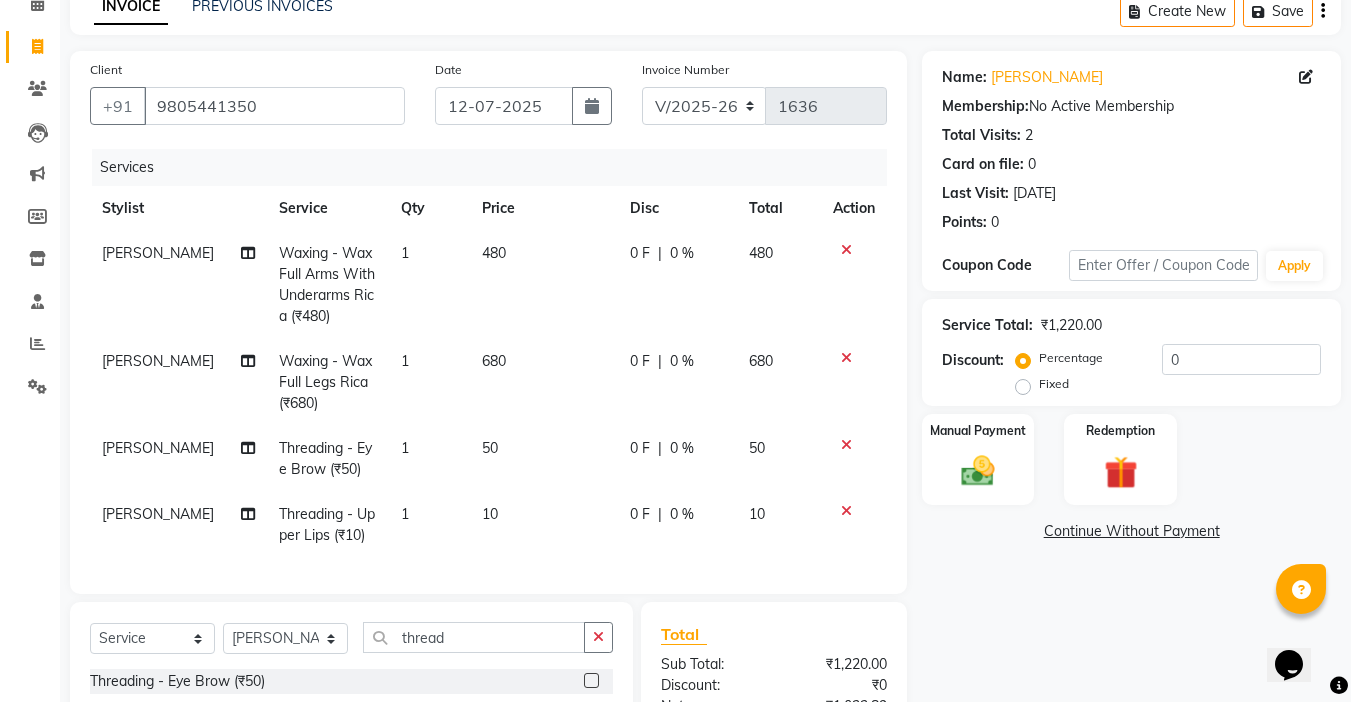 checkbox on "false" 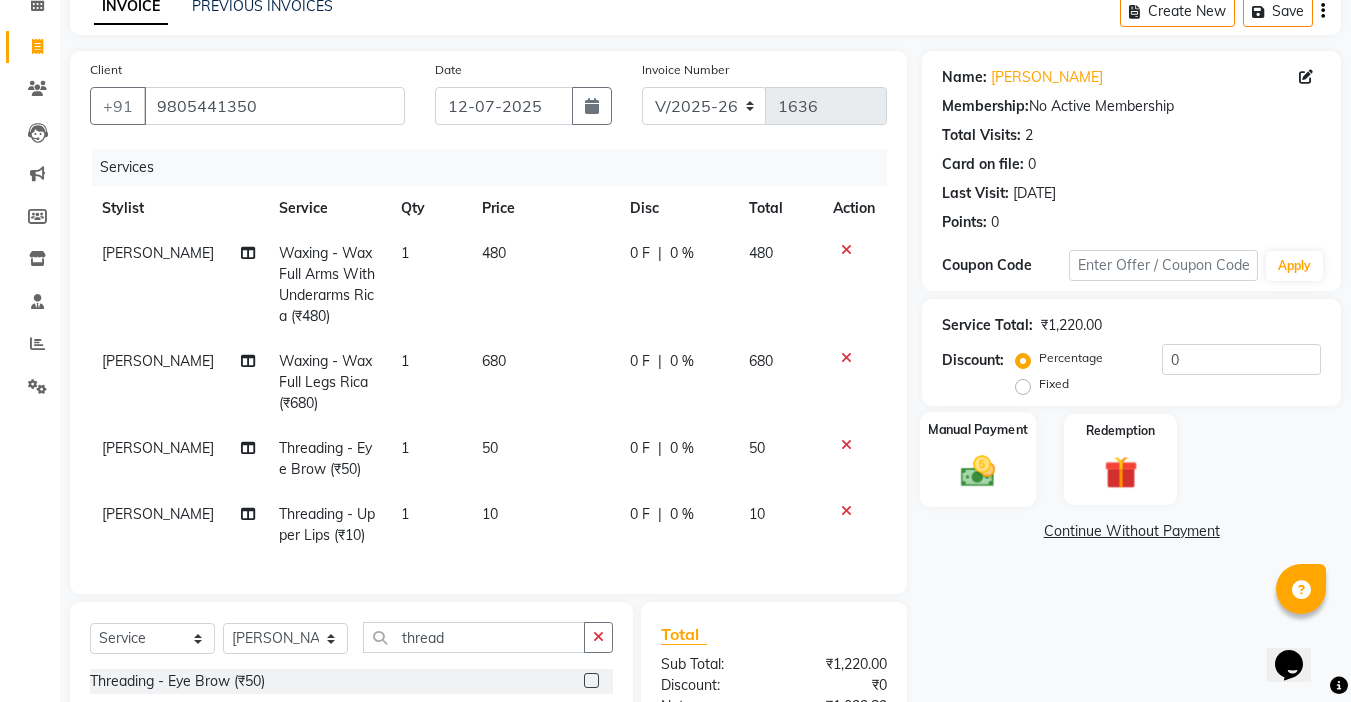 click on "Manual Payment" 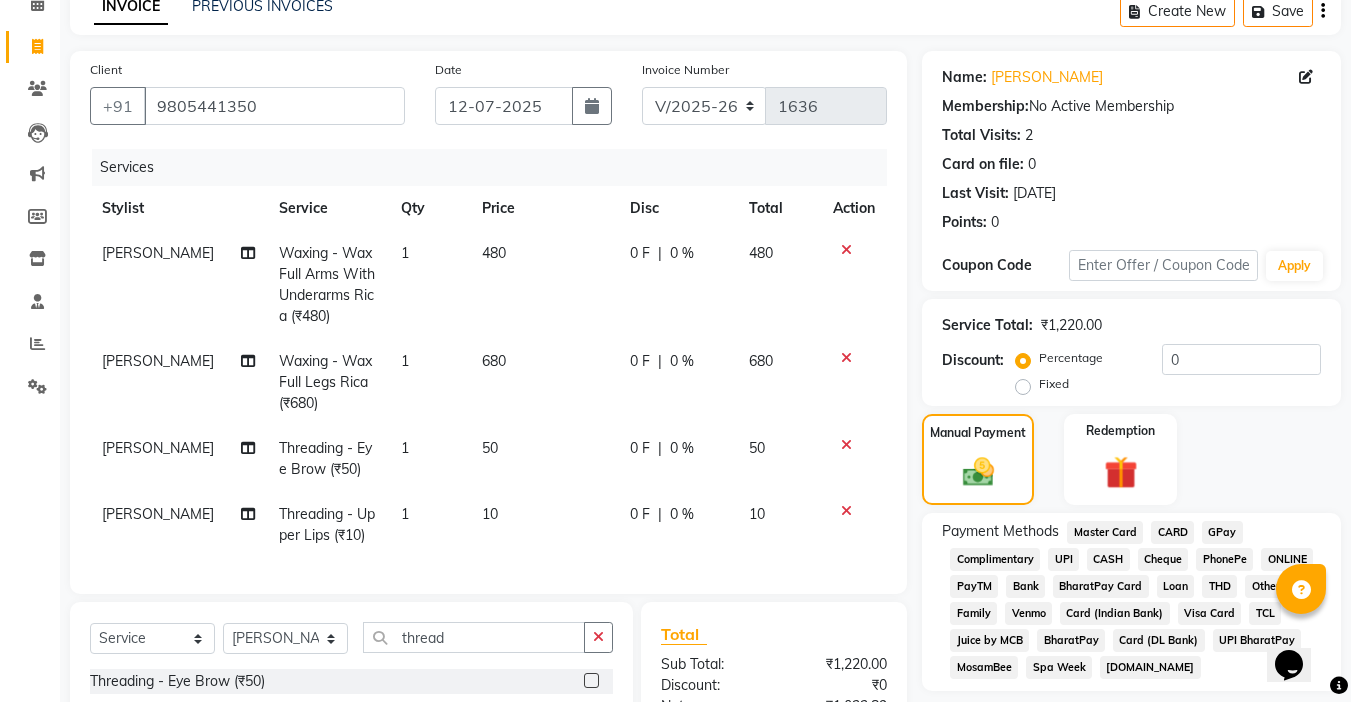scroll, scrollTop: 299, scrollLeft: 0, axis: vertical 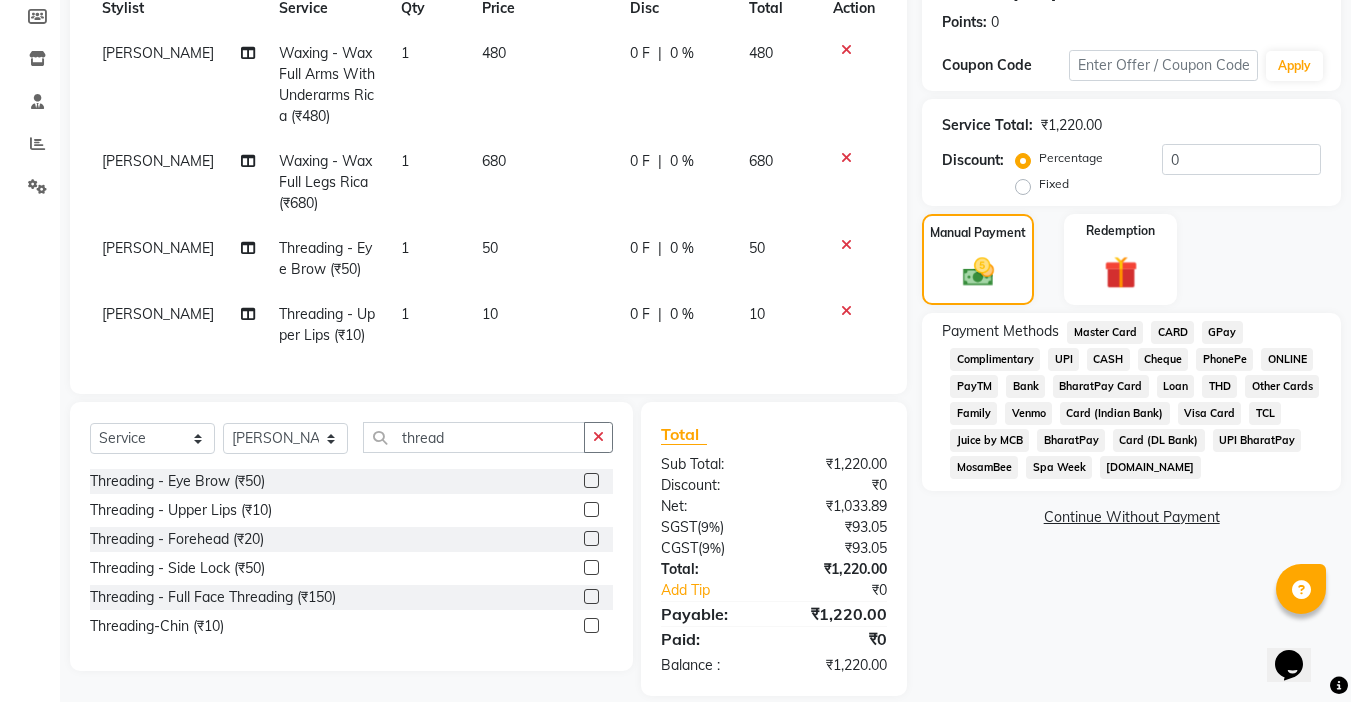 click on "UPI BharatPay" 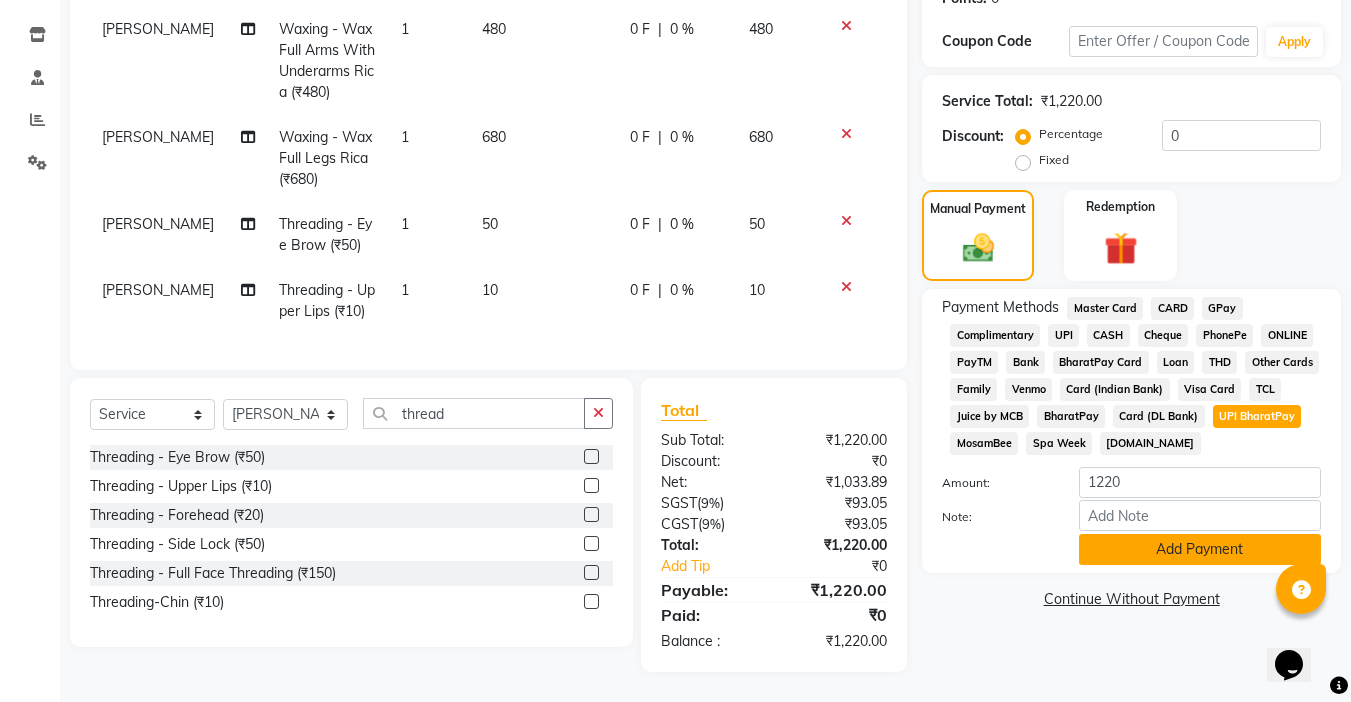 scroll, scrollTop: 338, scrollLeft: 0, axis: vertical 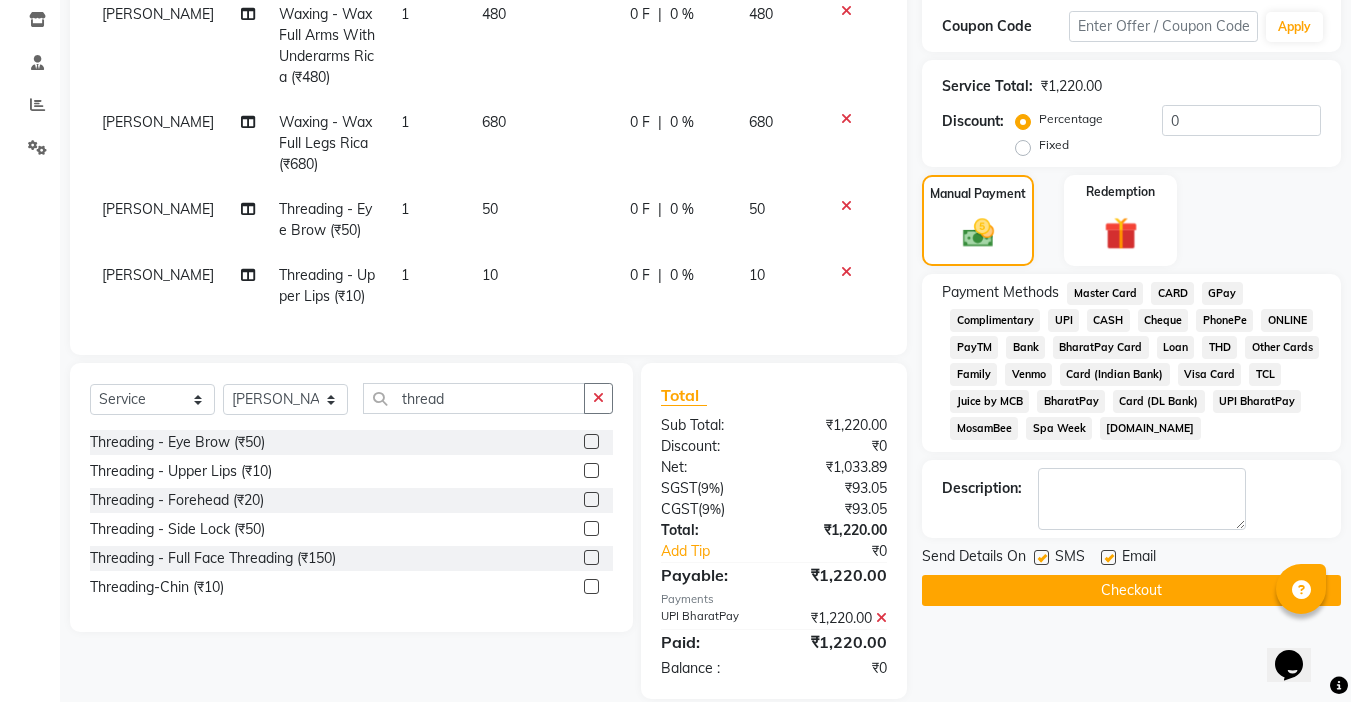 click 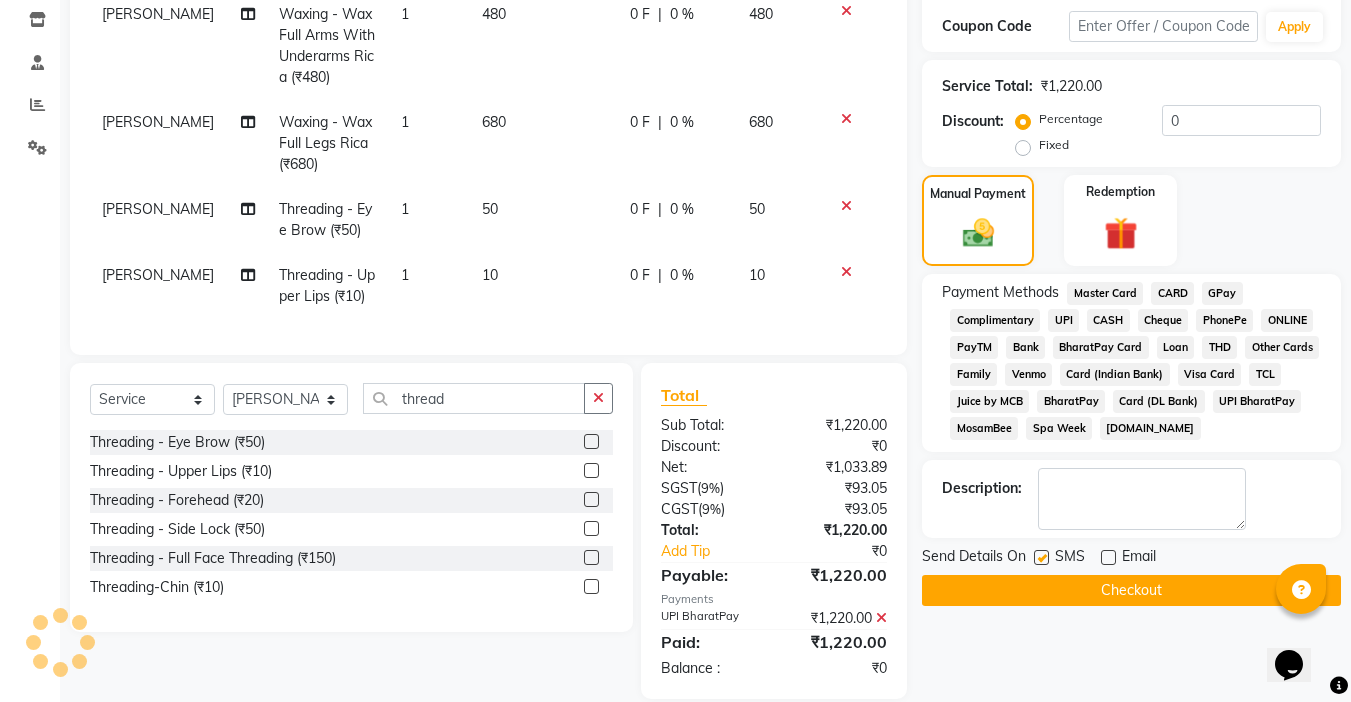 click 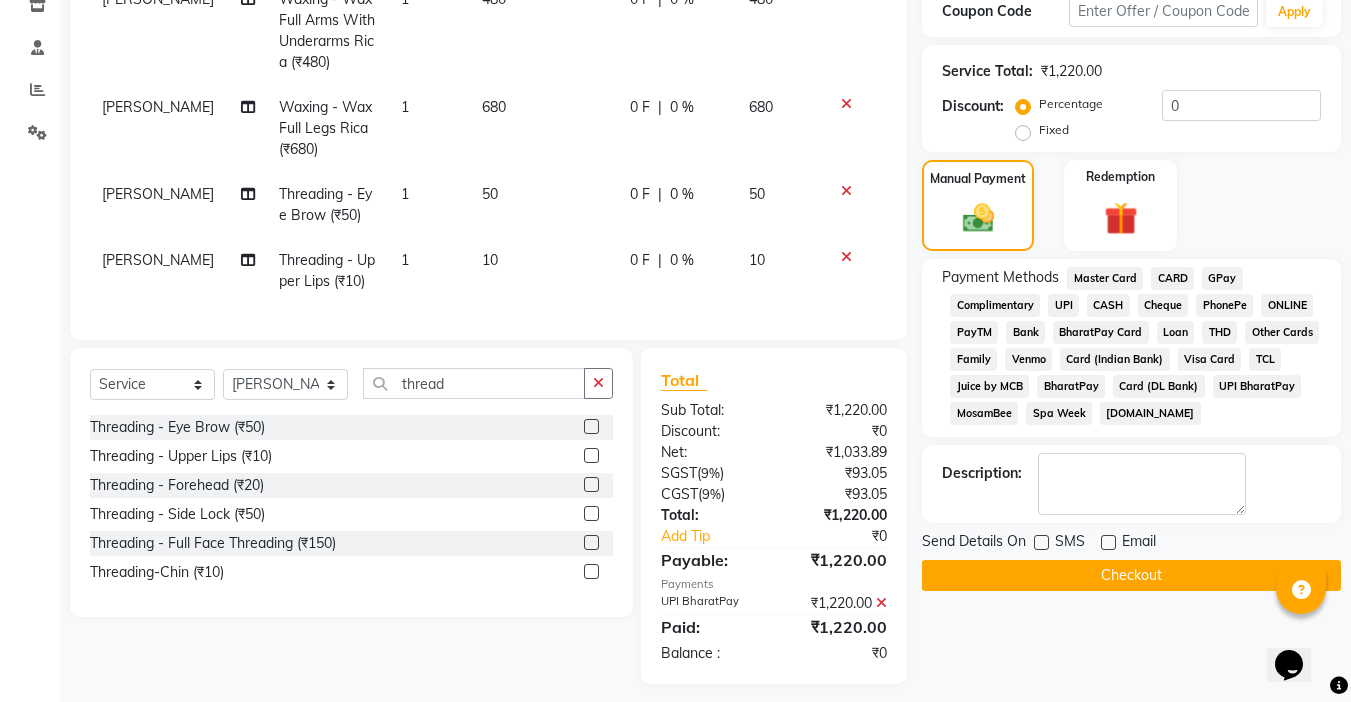 scroll, scrollTop: 380, scrollLeft: 0, axis: vertical 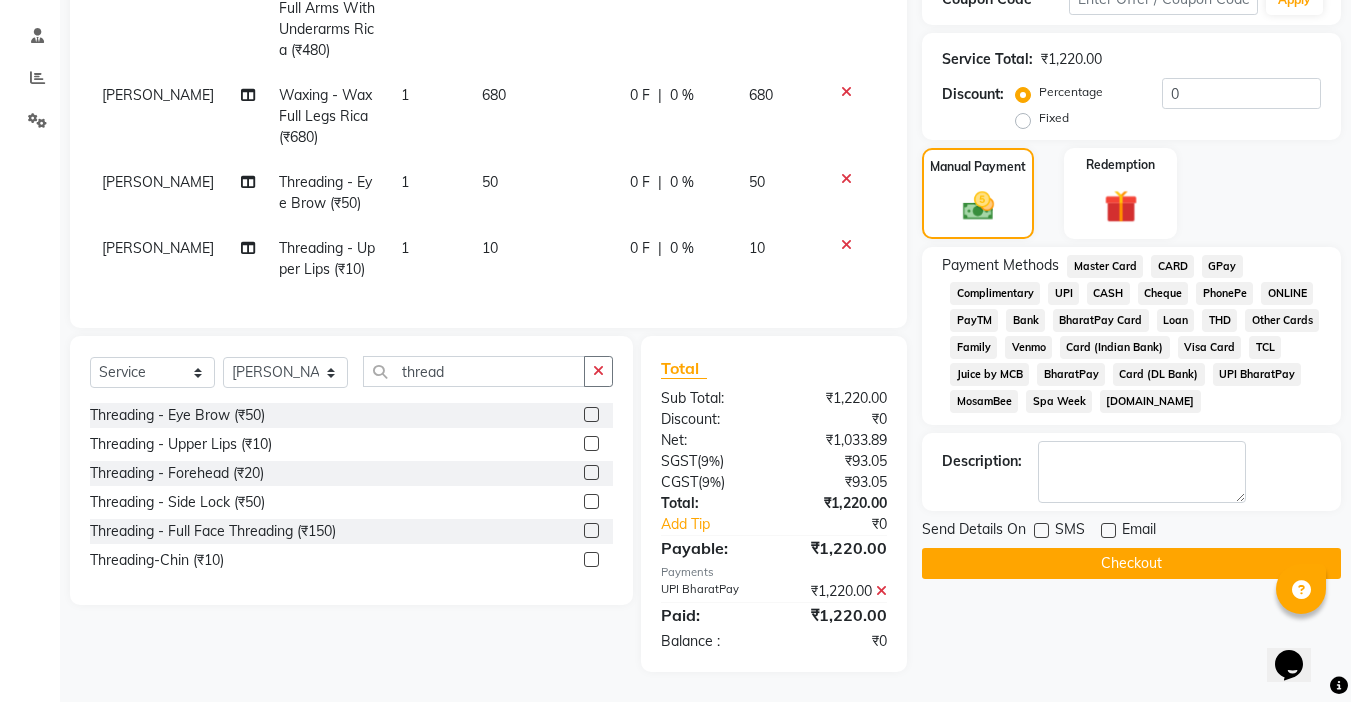 click on "Checkout" 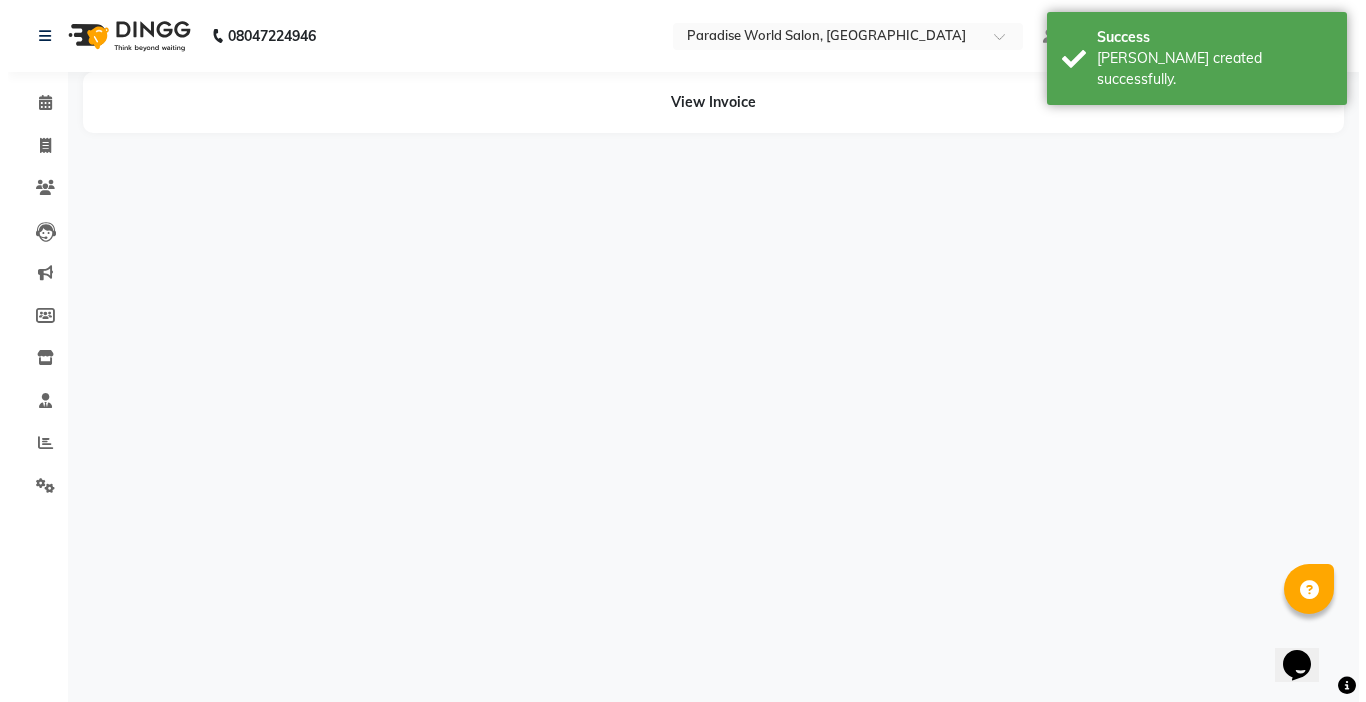 scroll, scrollTop: 0, scrollLeft: 0, axis: both 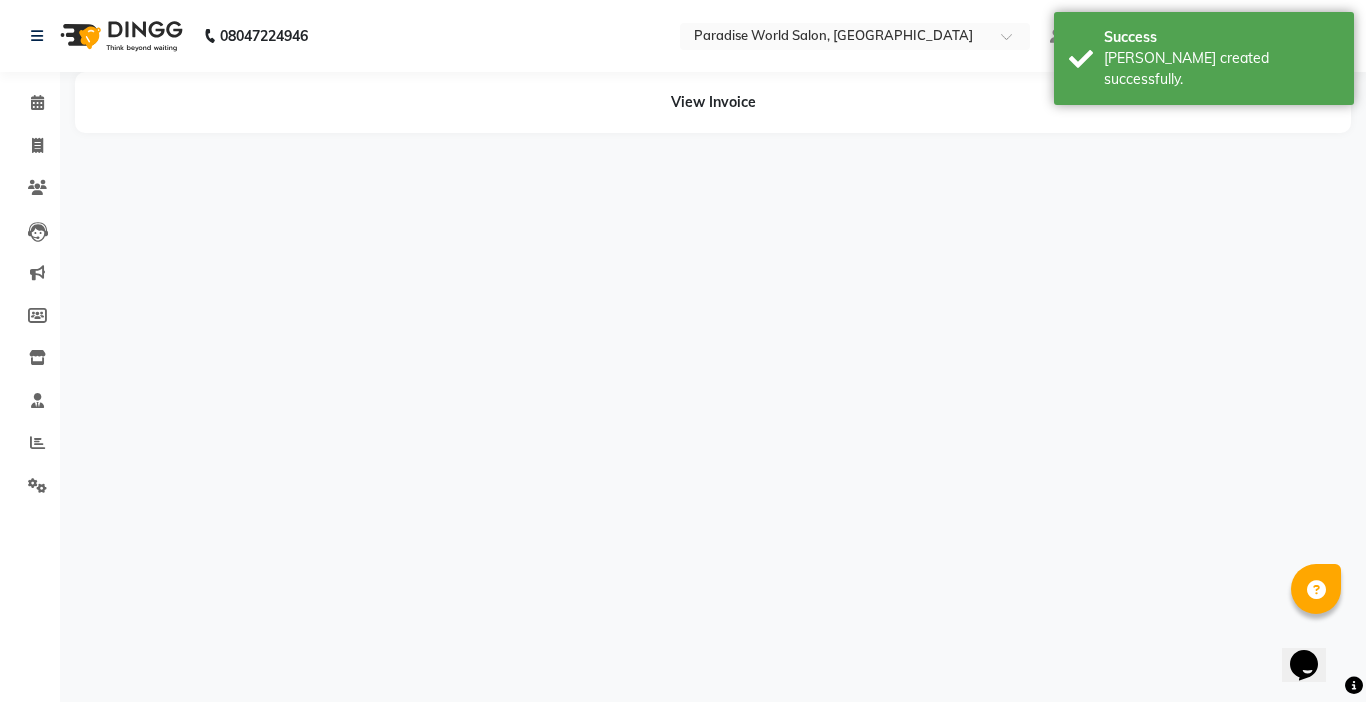 select on "24938" 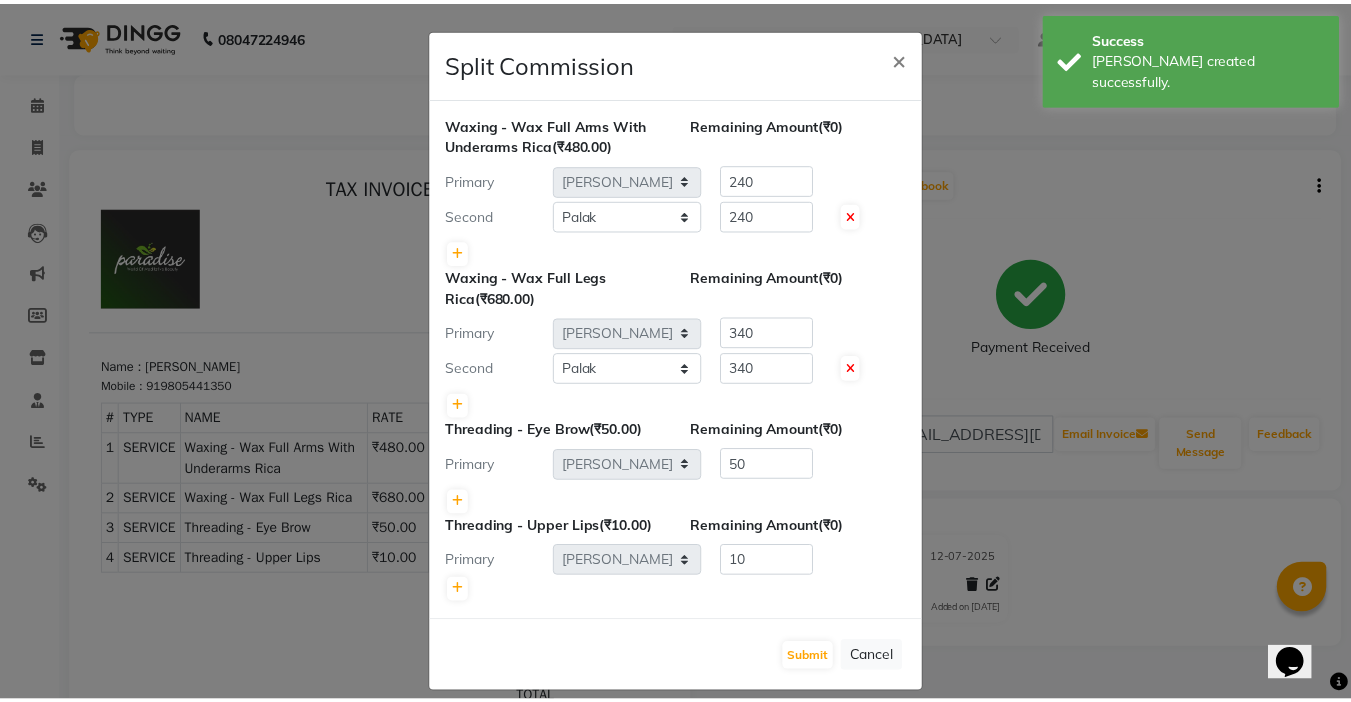 scroll, scrollTop: 0, scrollLeft: 0, axis: both 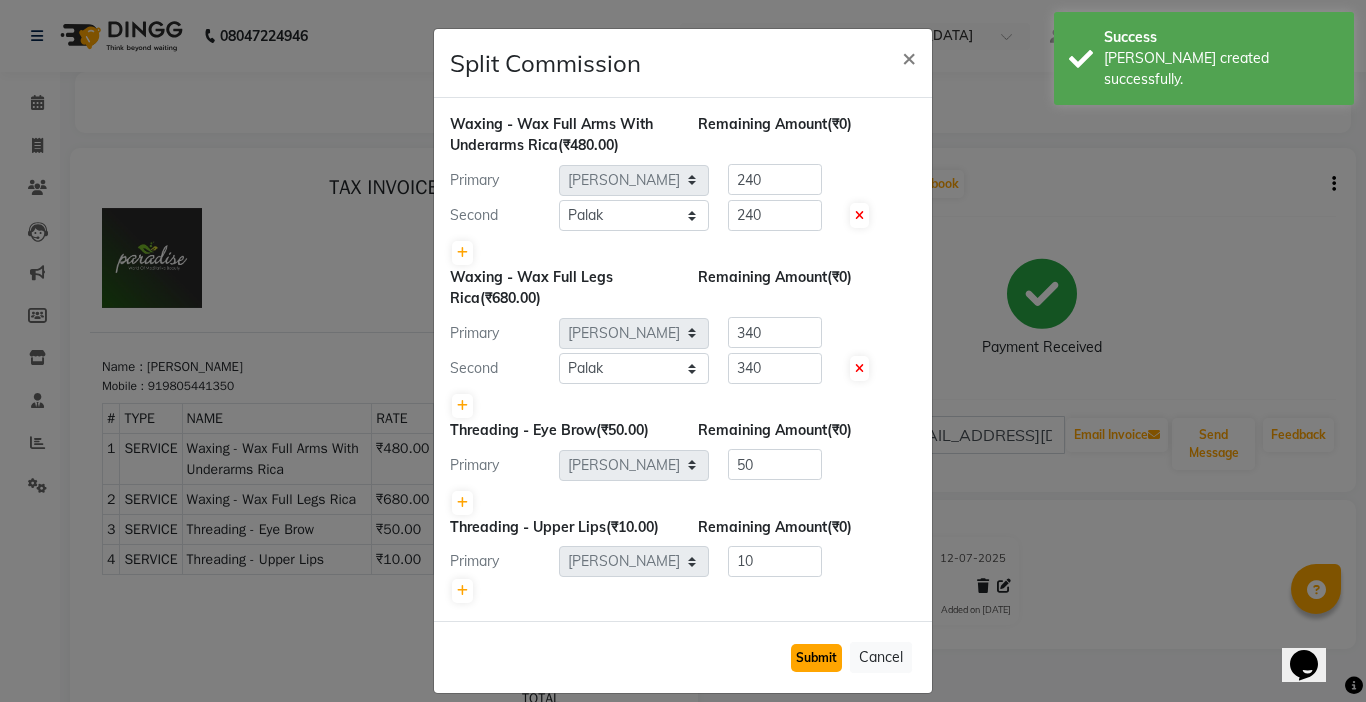 click on "Submit" 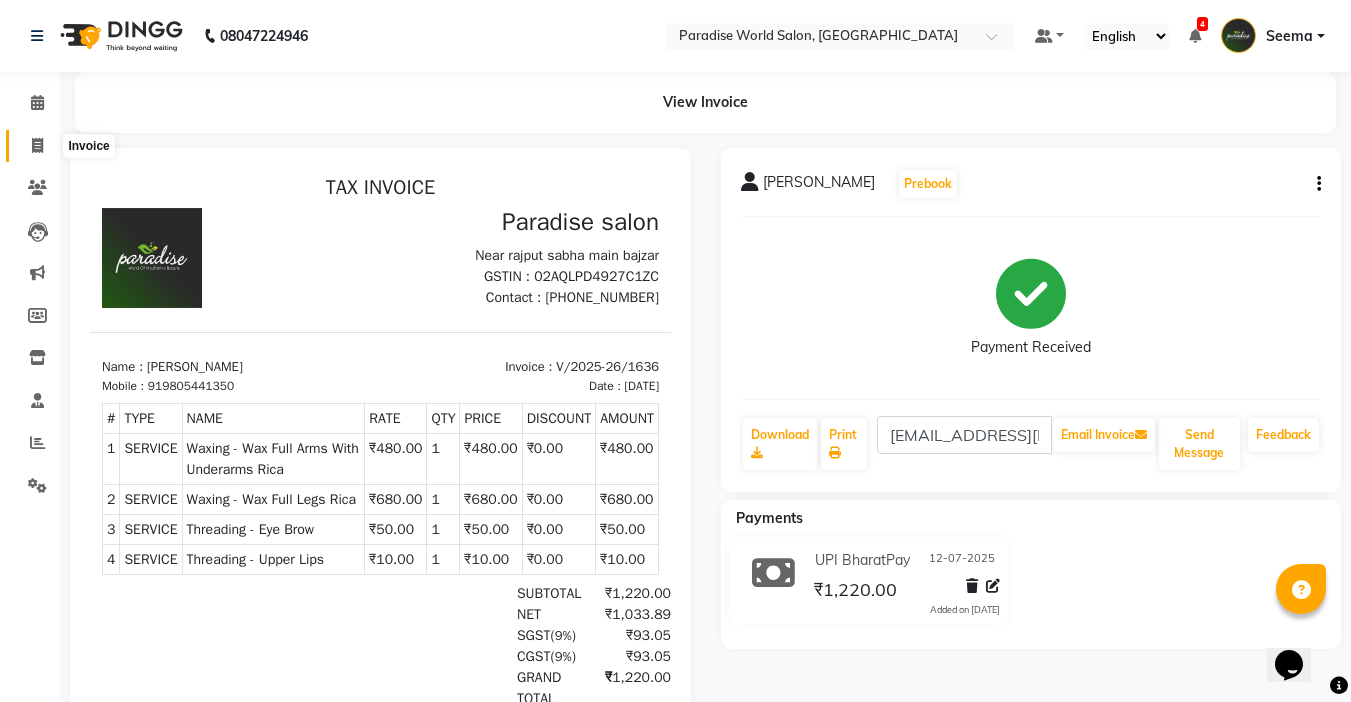 click 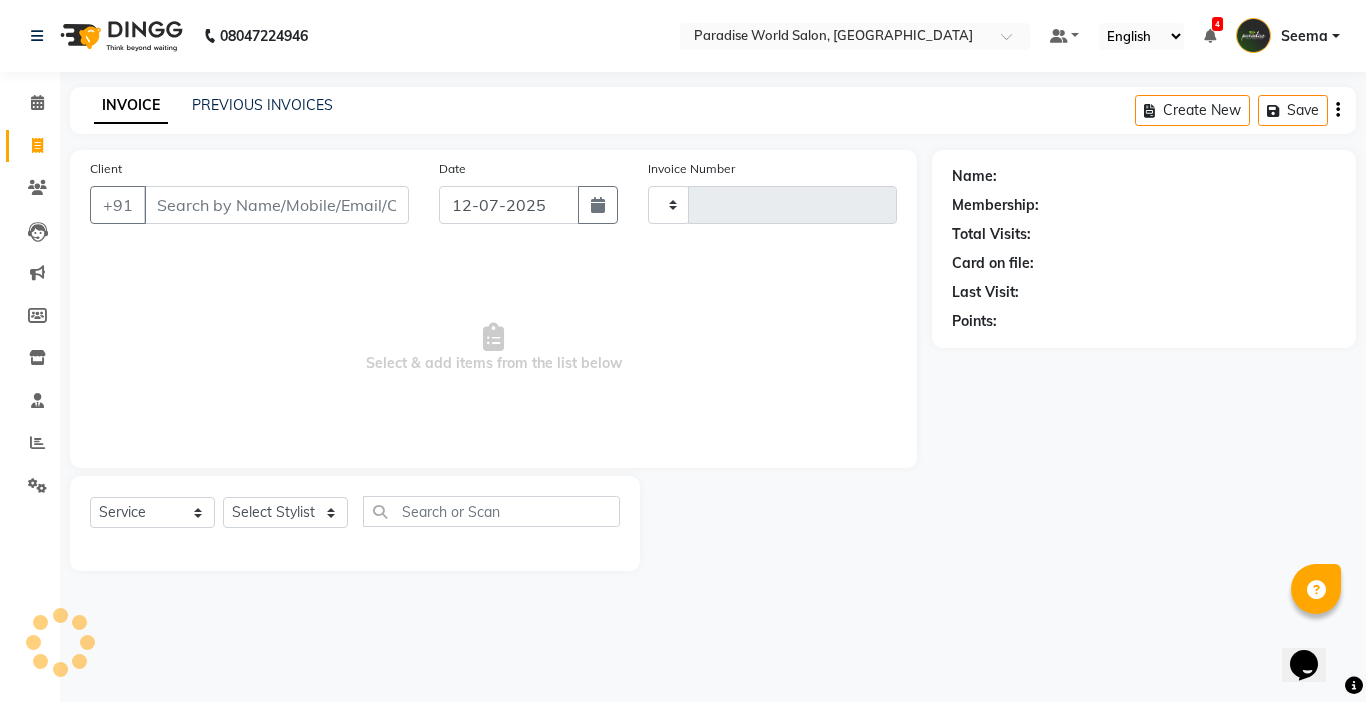 type on "1637" 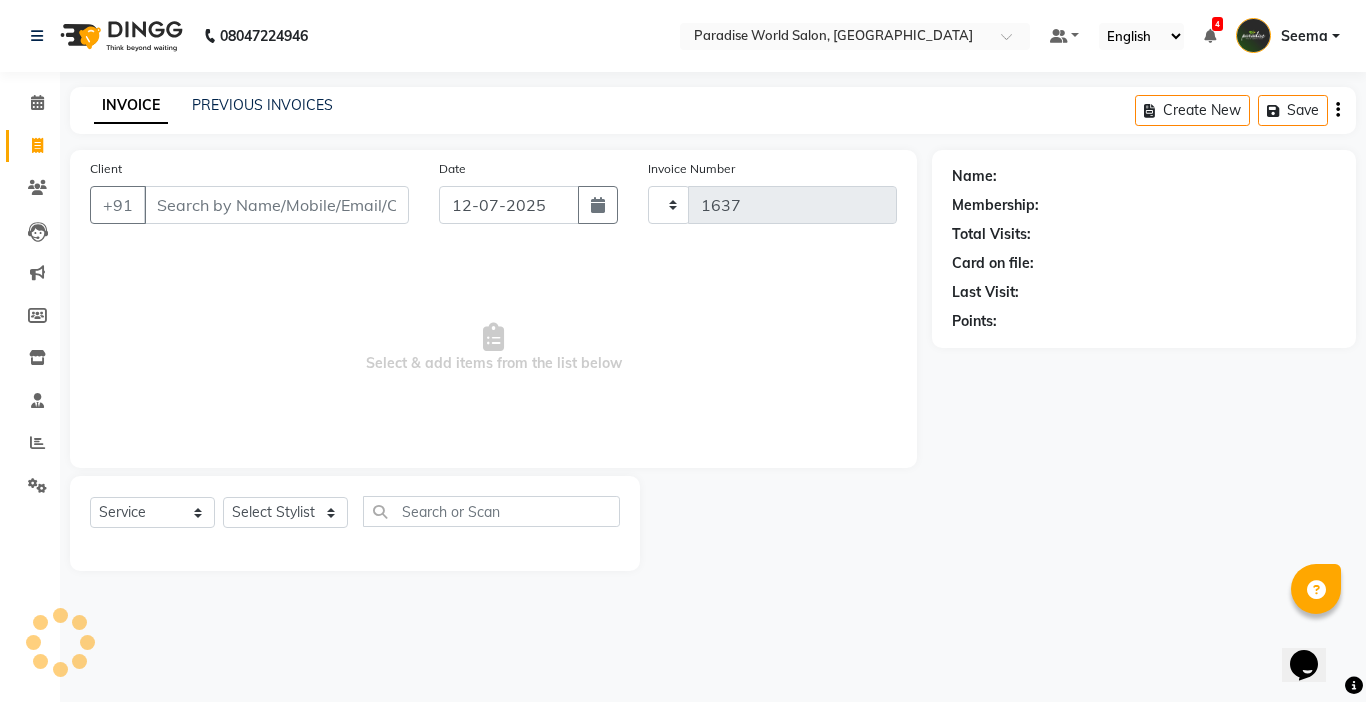 select on "4451" 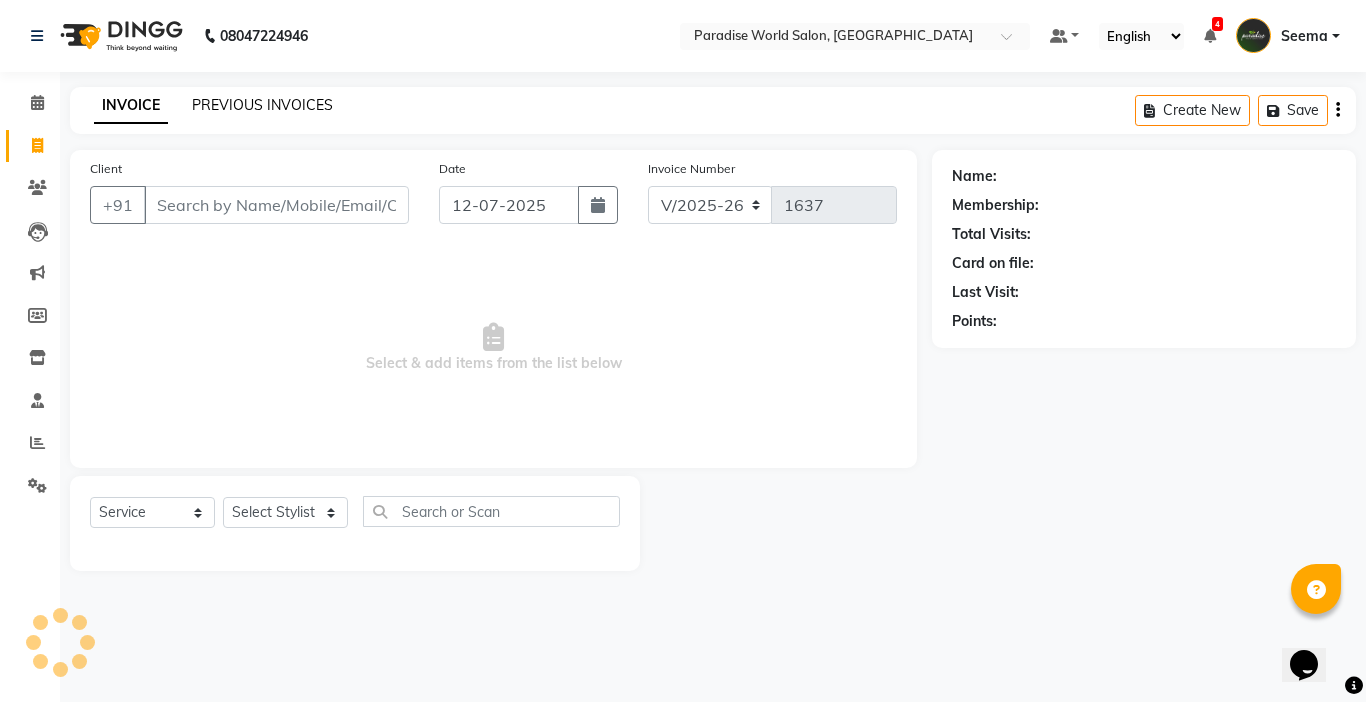 click on "PREVIOUS INVOICES" 